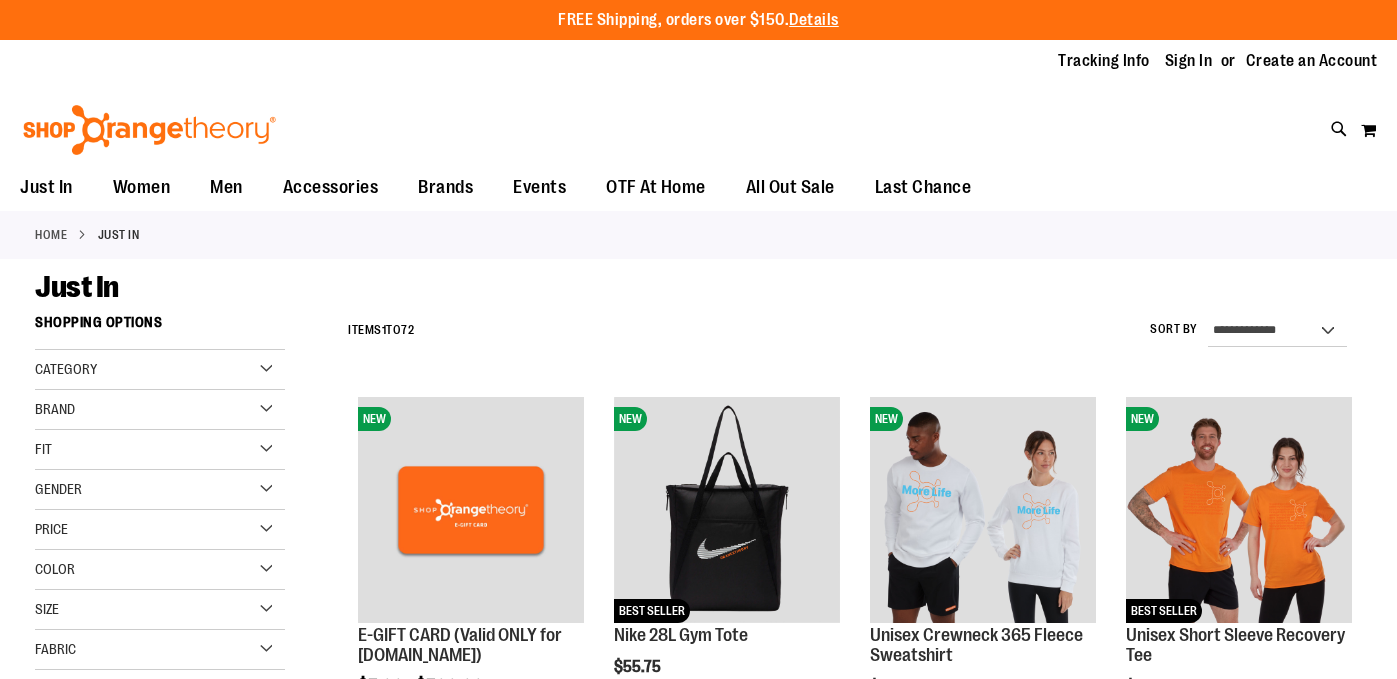 scroll, scrollTop: 0, scrollLeft: 0, axis: both 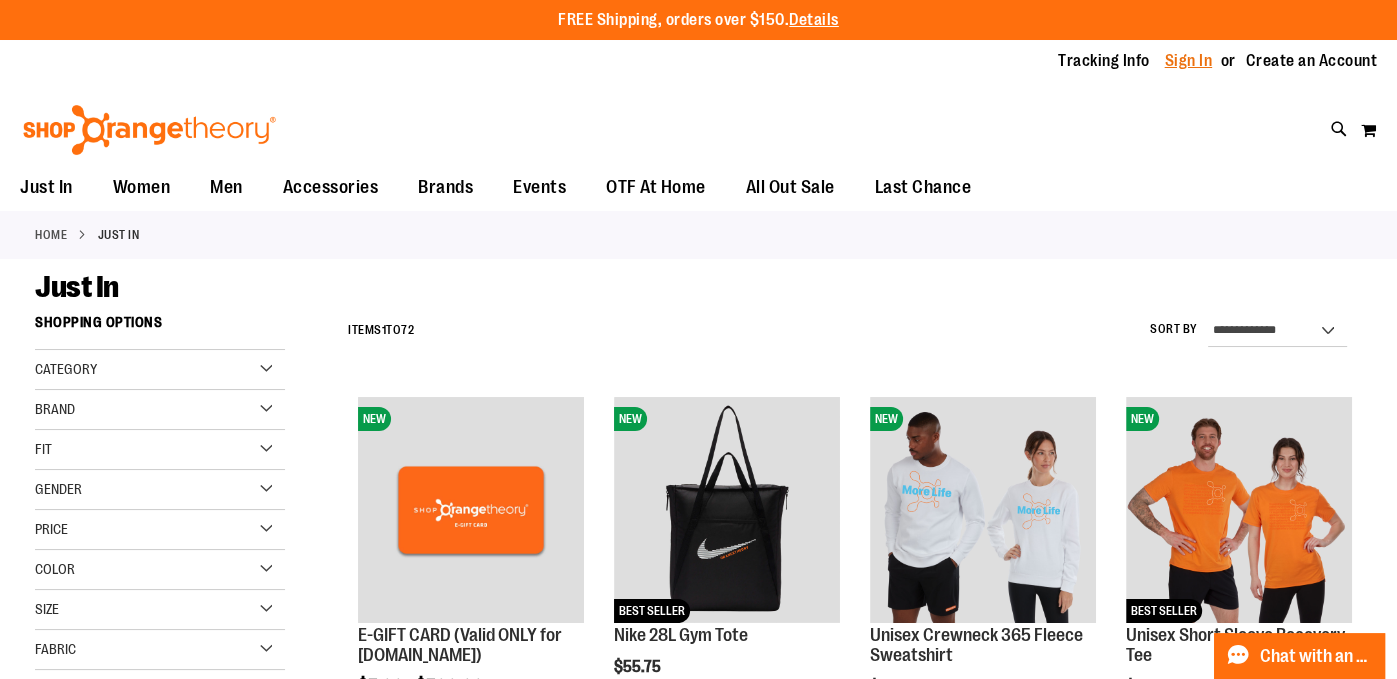 type on "**********" 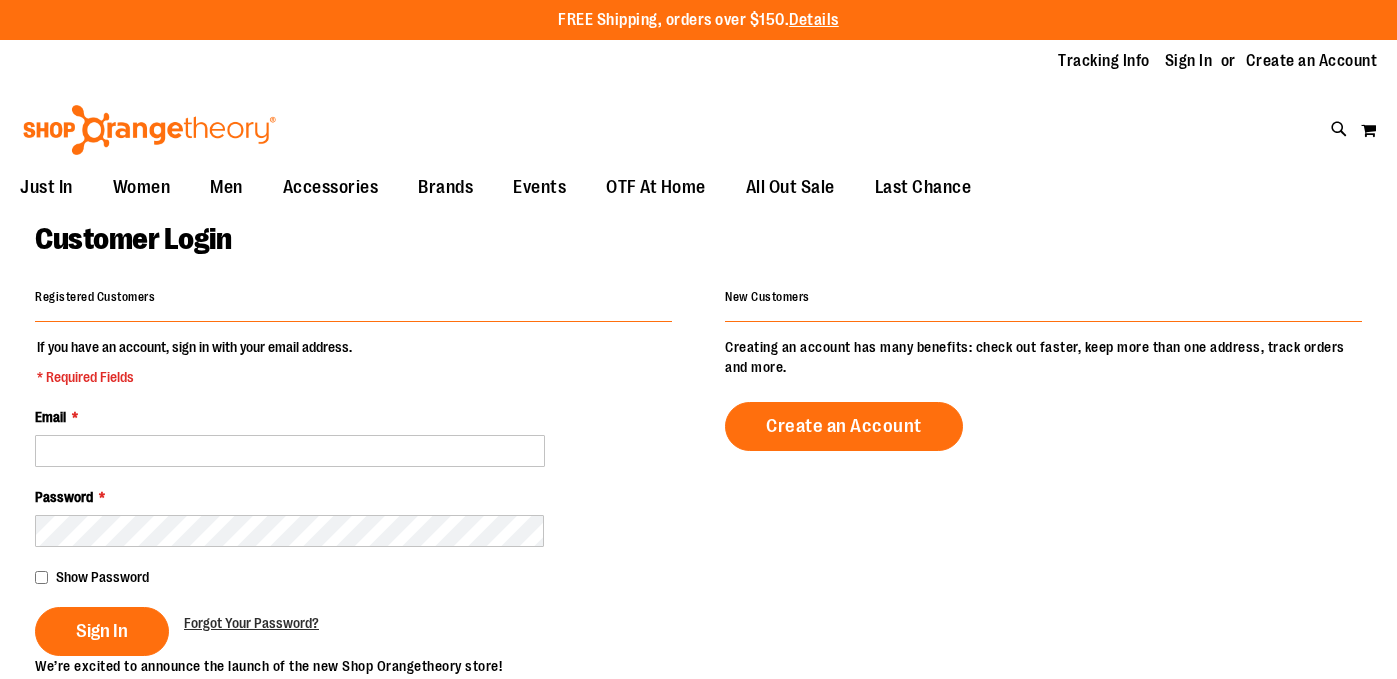 scroll, scrollTop: 0, scrollLeft: 0, axis: both 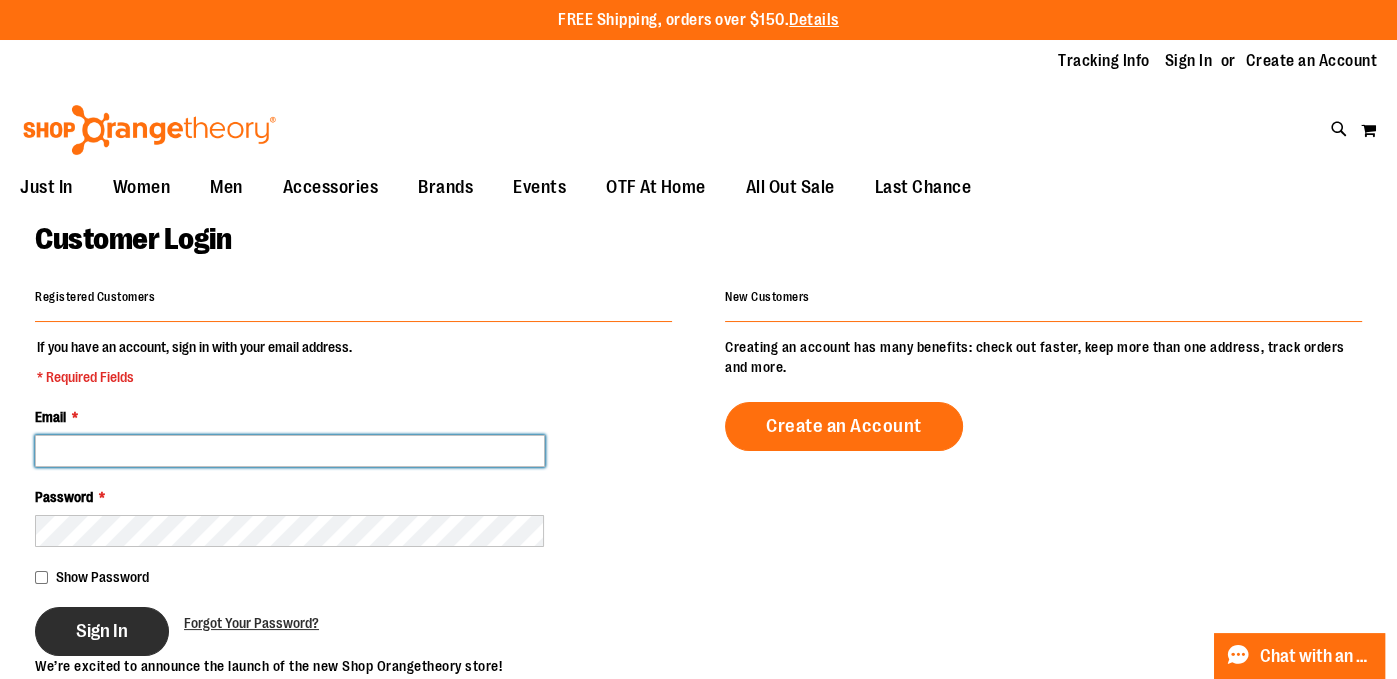 type on "**********" 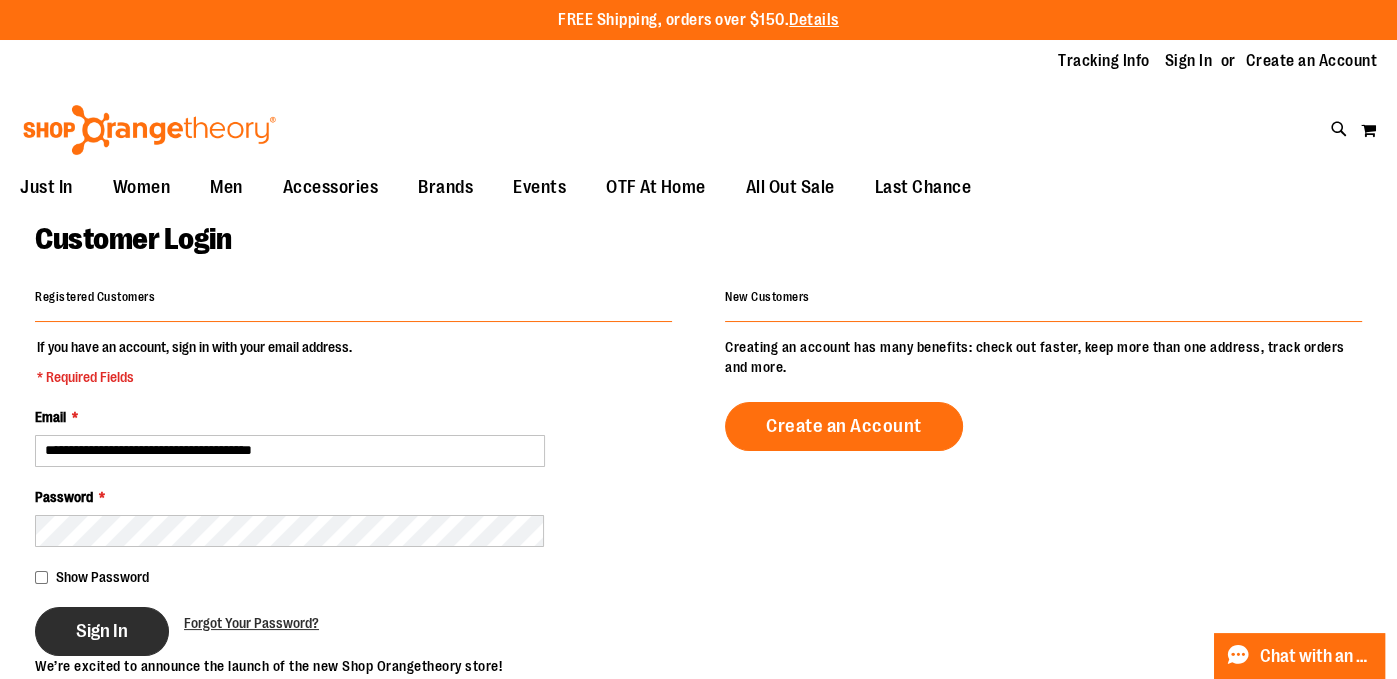 type on "**********" 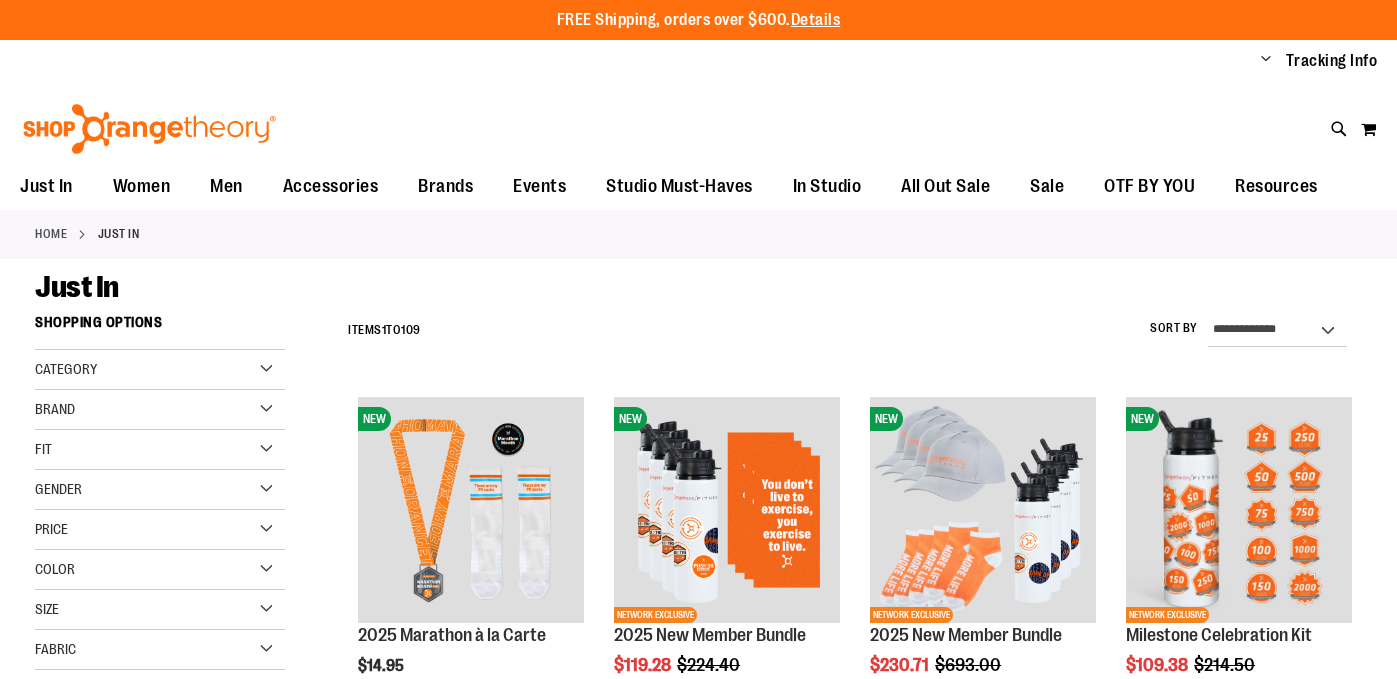 scroll, scrollTop: 0, scrollLeft: 0, axis: both 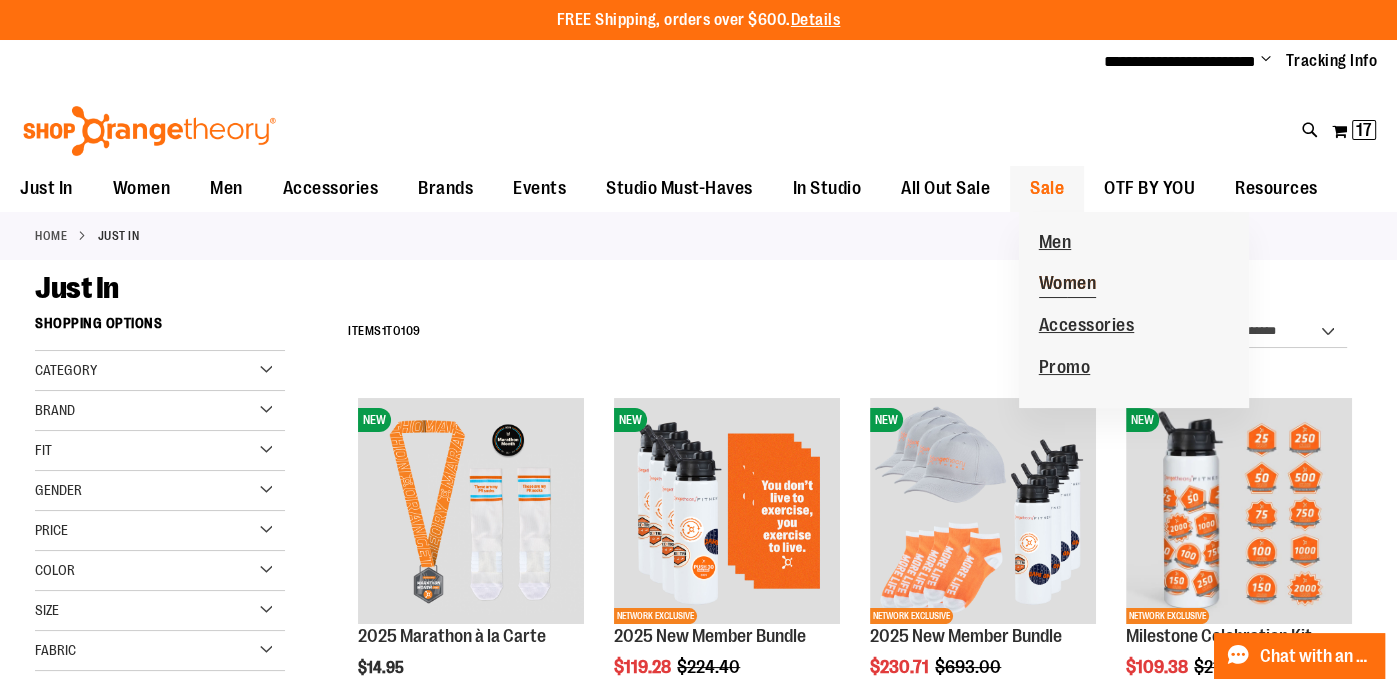 type on "**********" 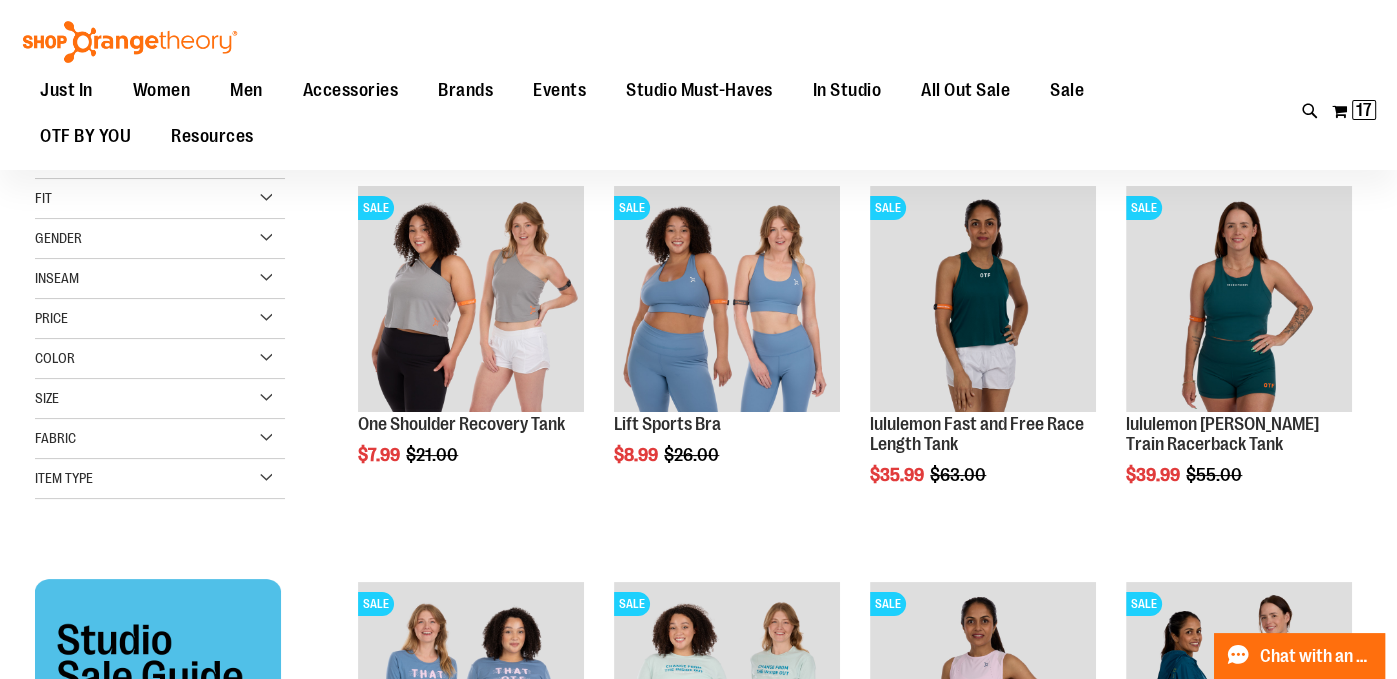 scroll, scrollTop: 198, scrollLeft: 0, axis: vertical 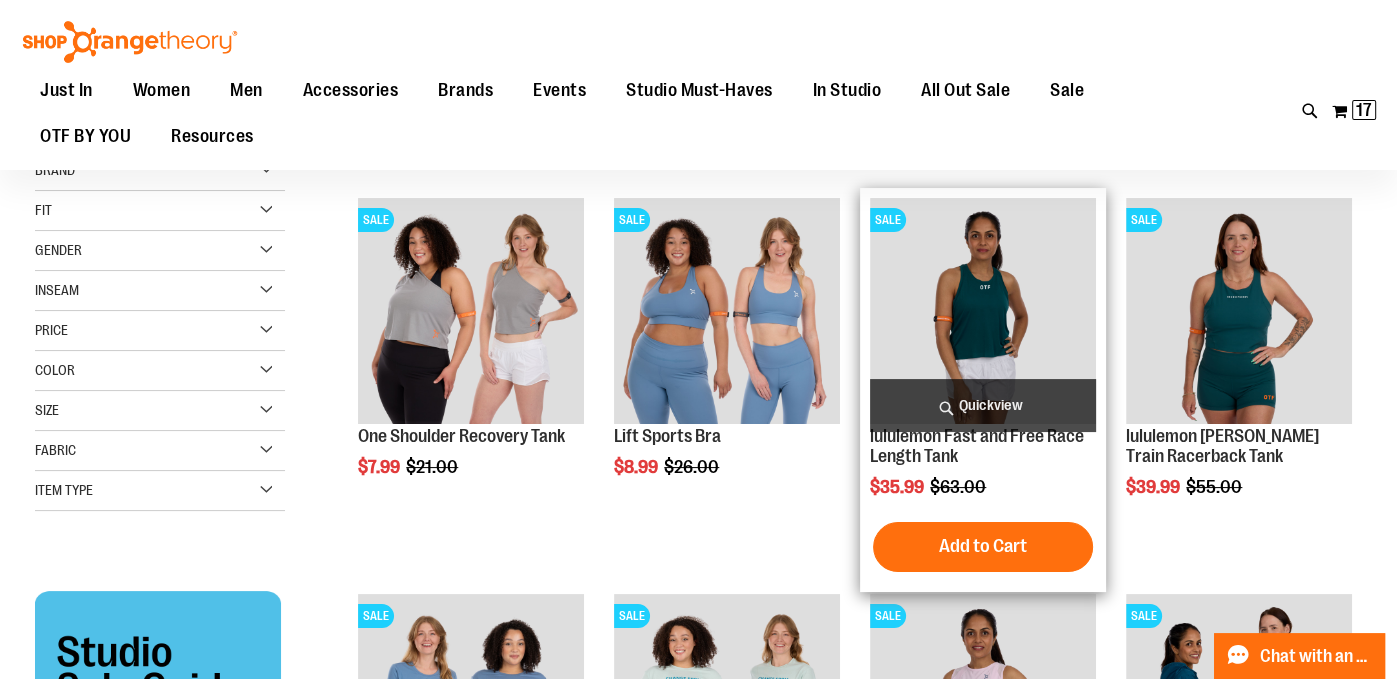 type on "**********" 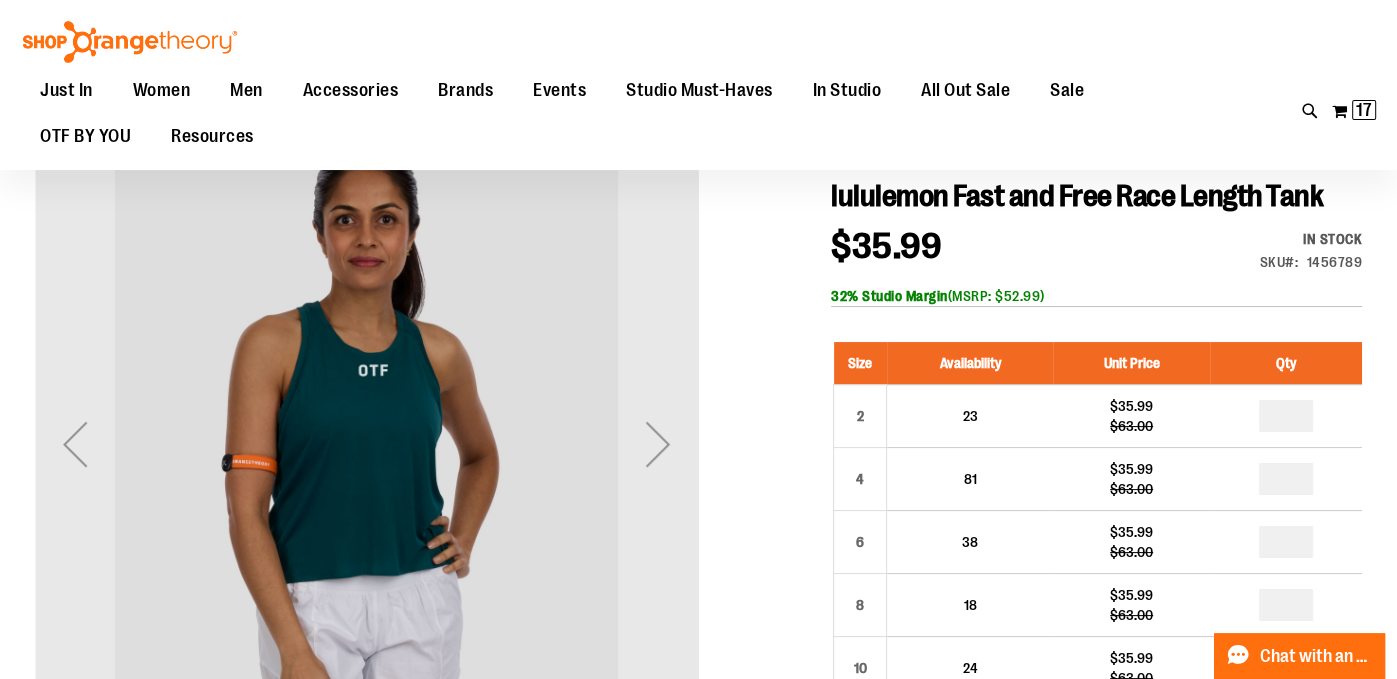 scroll, scrollTop: 168, scrollLeft: 0, axis: vertical 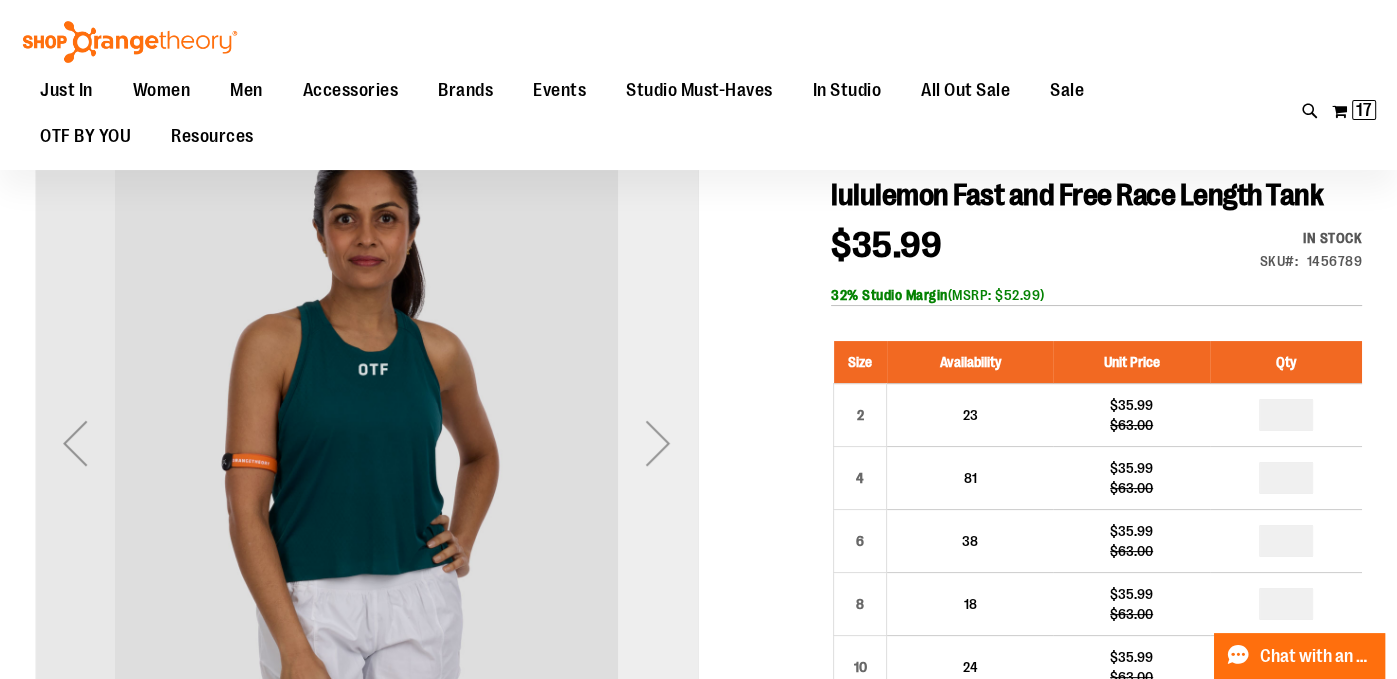 type on "**********" 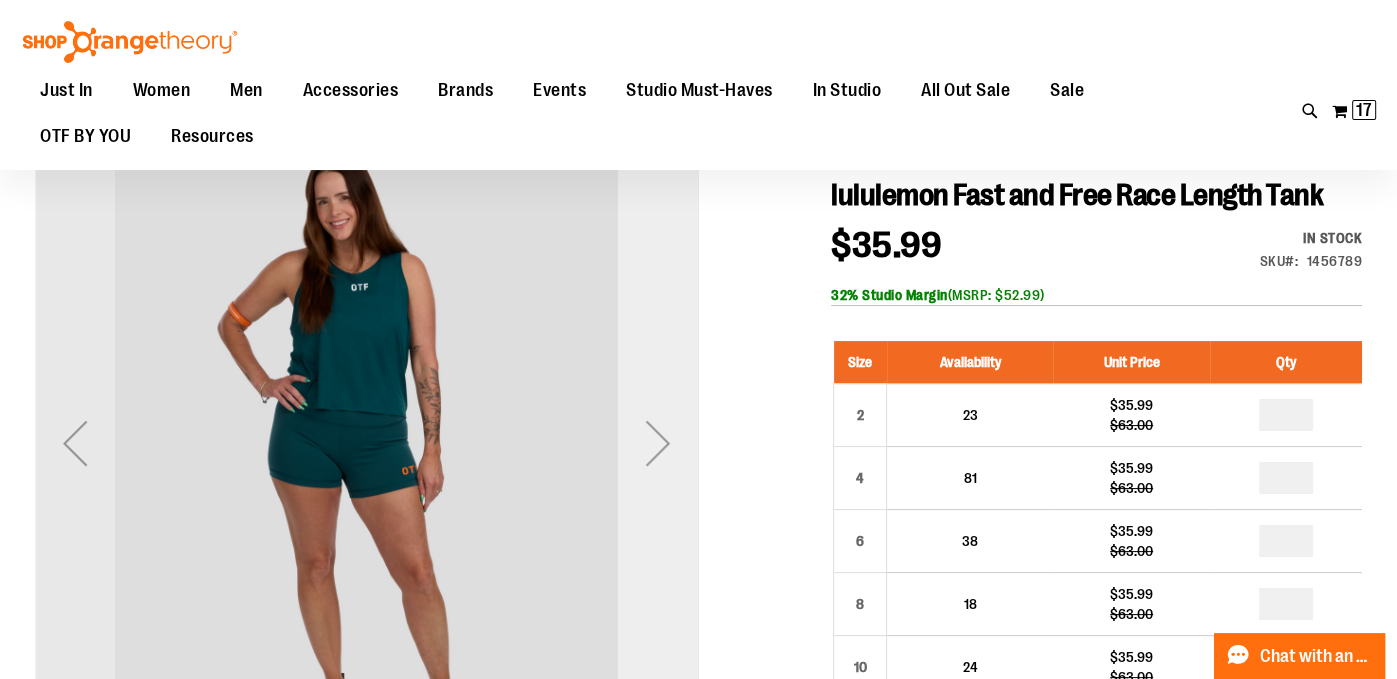 click at bounding box center (658, 443) 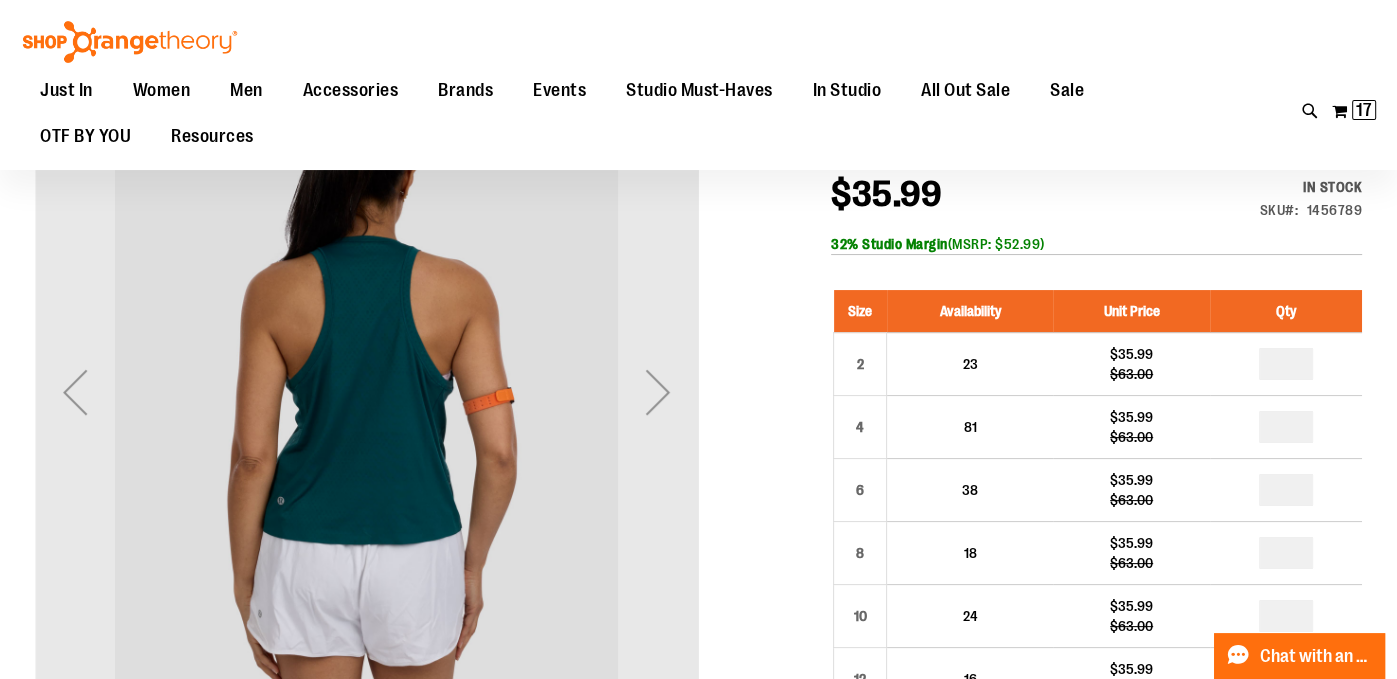 scroll, scrollTop: 83, scrollLeft: 0, axis: vertical 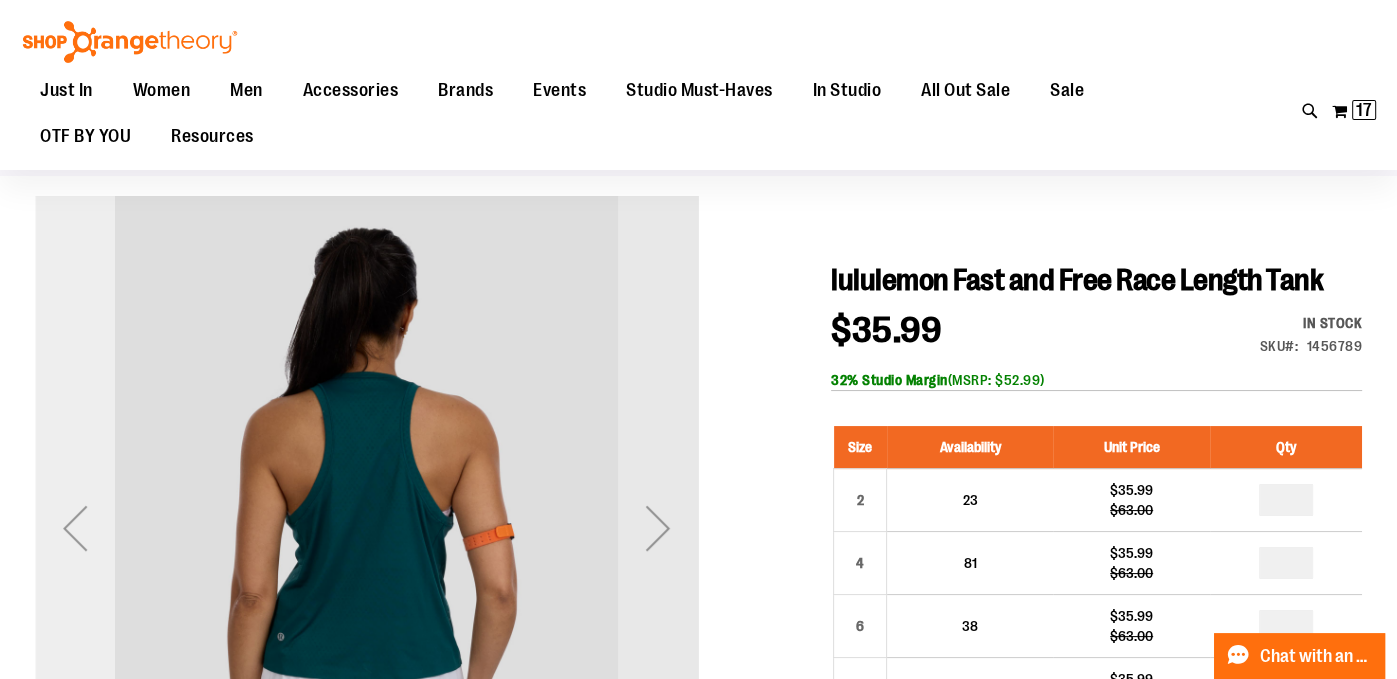 click at bounding box center (75, 528) 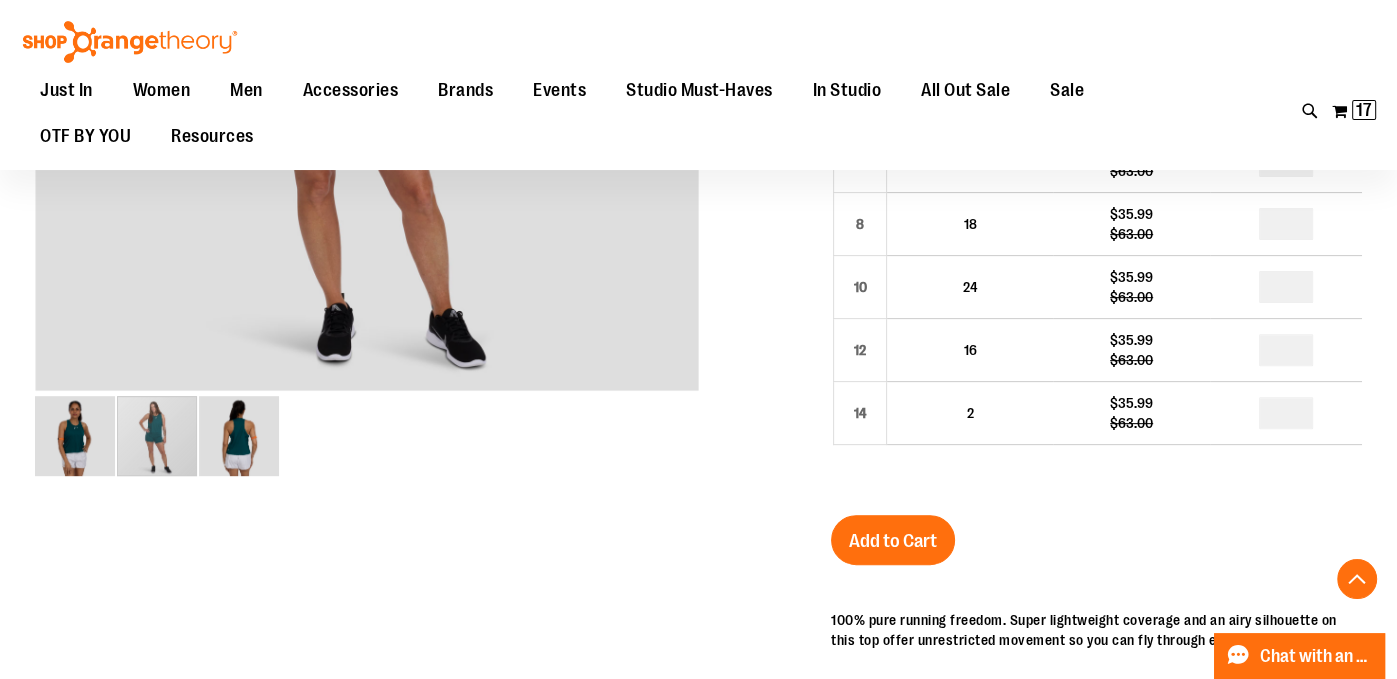 scroll, scrollTop: 544, scrollLeft: 0, axis: vertical 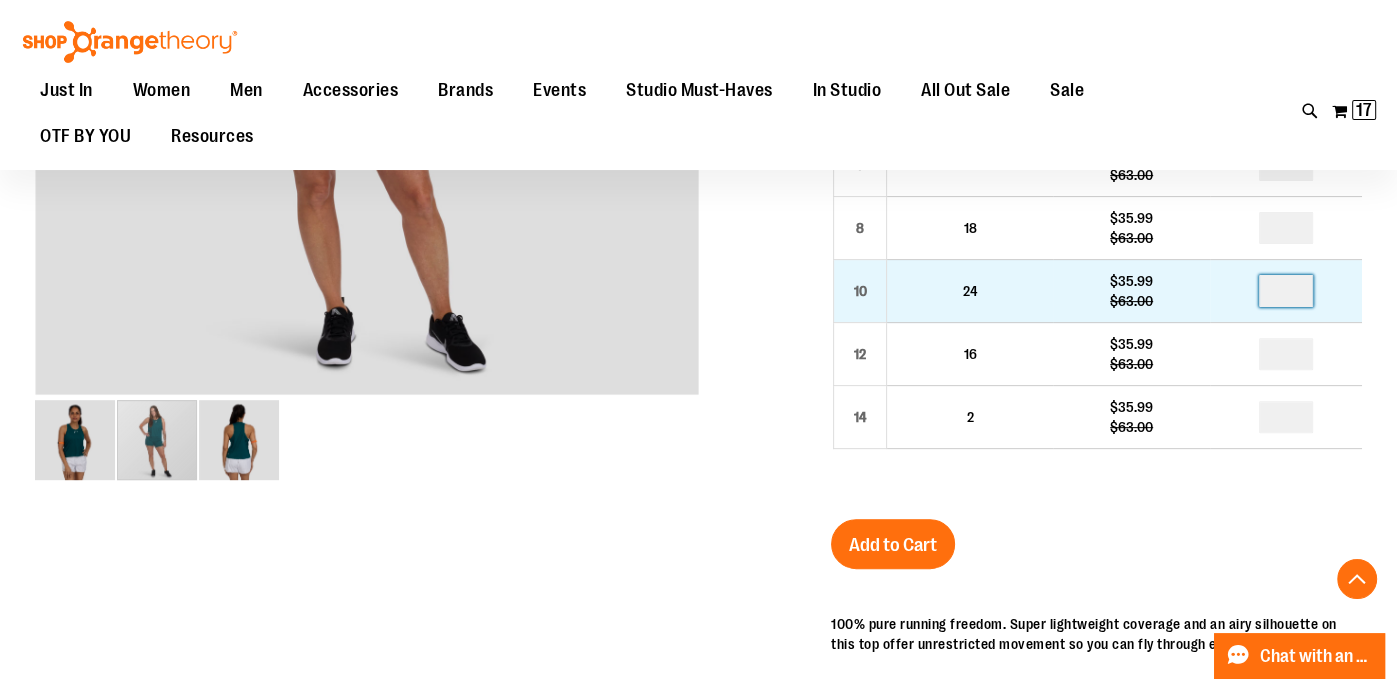 click at bounding box center [1286, 291] 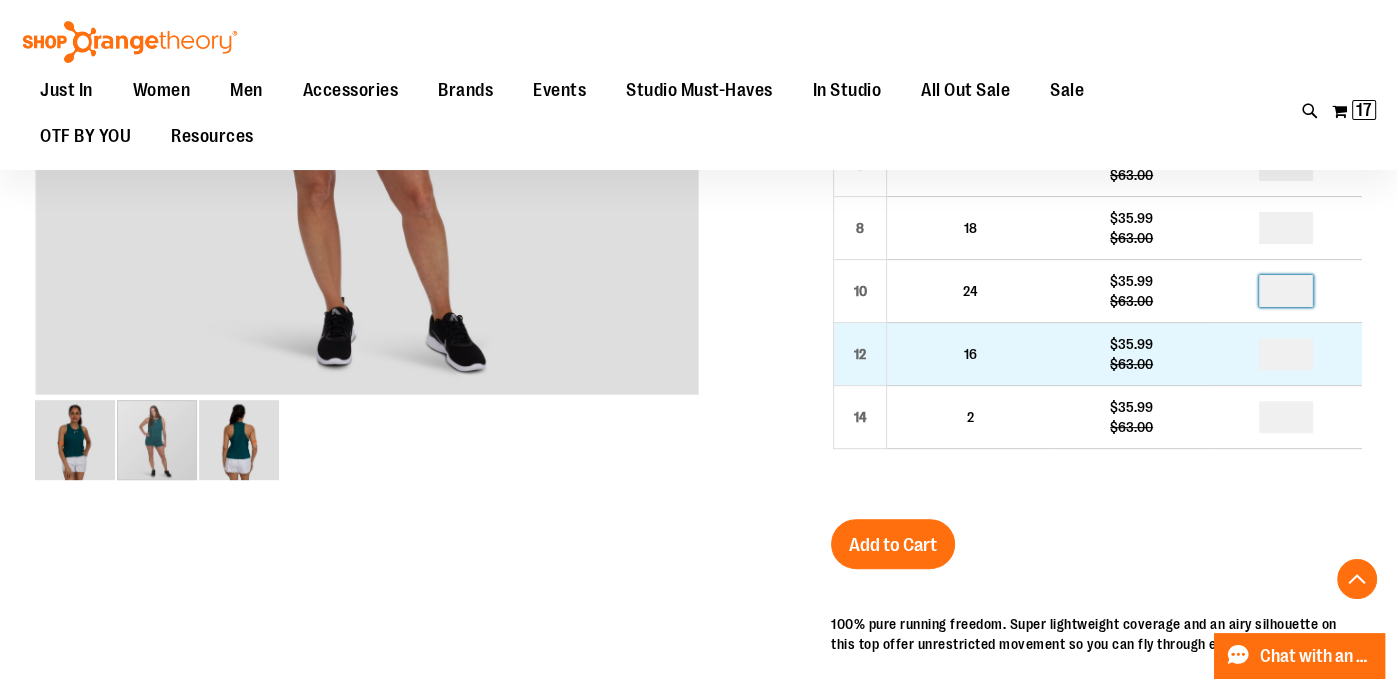 type on "*" 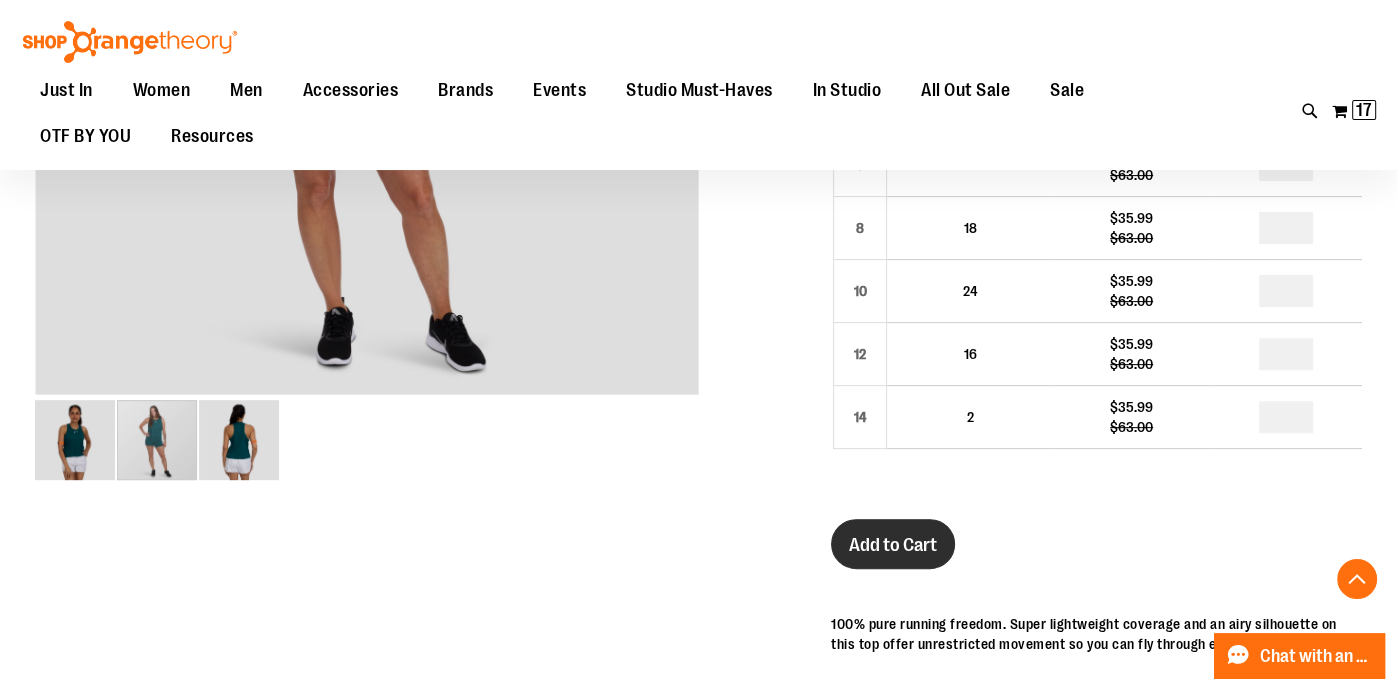 click on "Add to Cart" at bounding box center [893, 545] 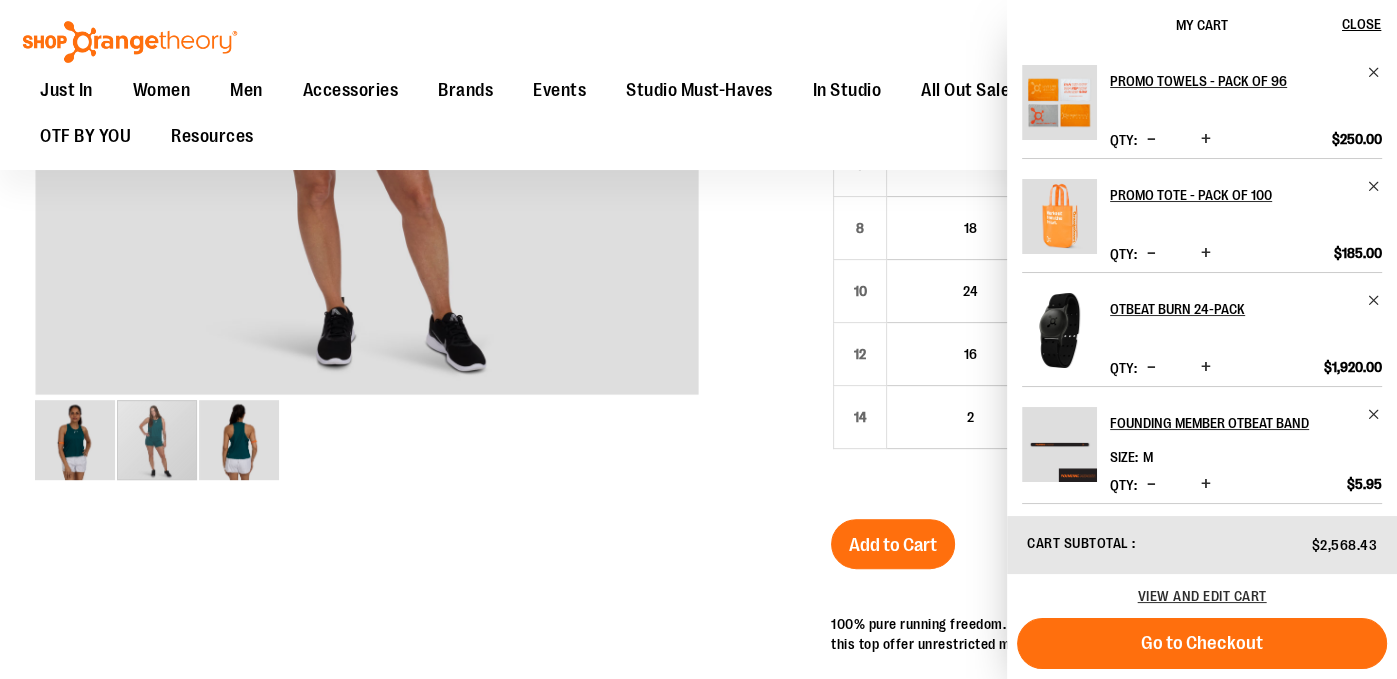 click at bounding box center (698, 414) 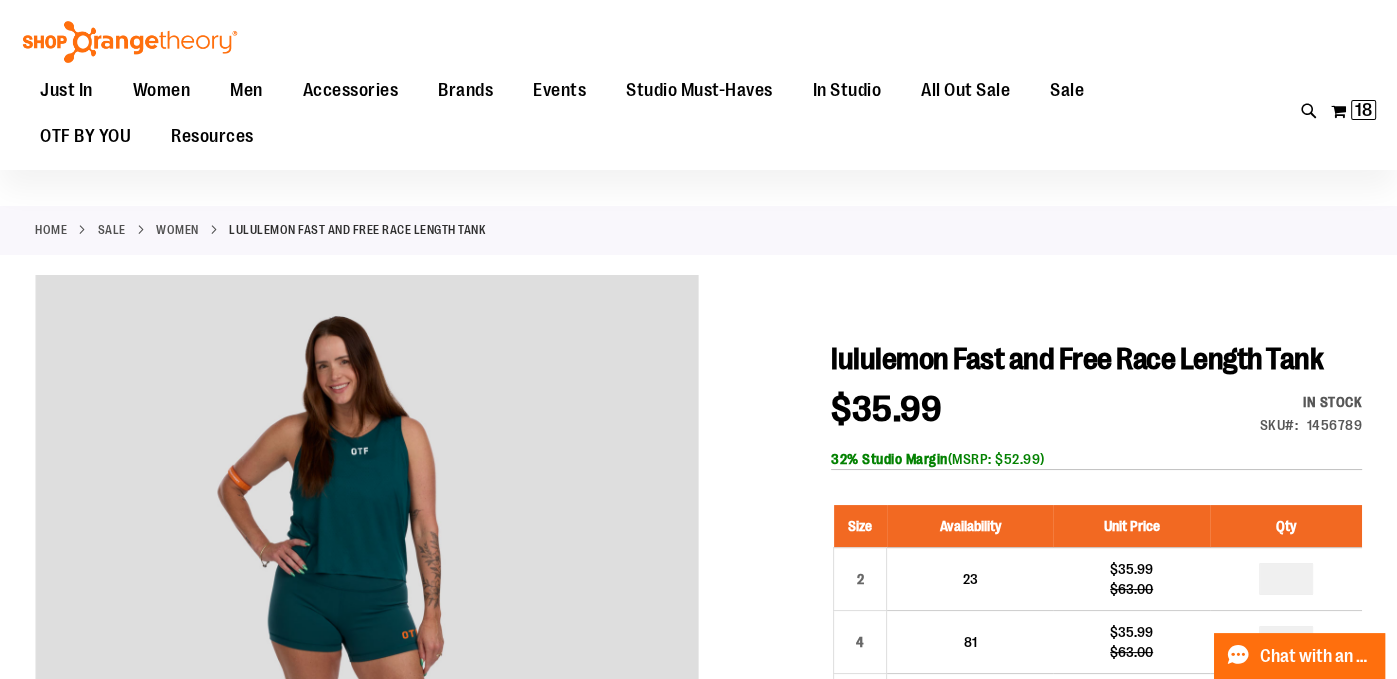 scroll, scrollTop: 0, scrollLeft: 0, axis: both 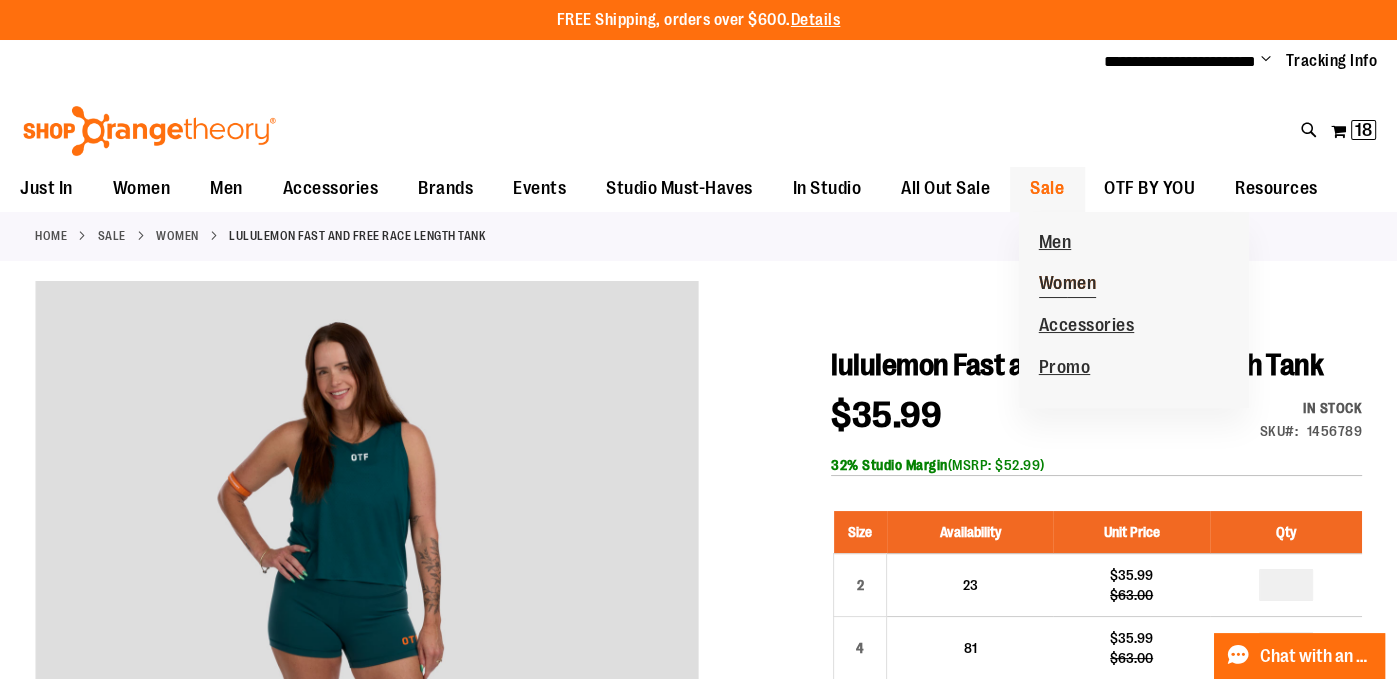 click on "Women" at bounding box center [1068, 285] 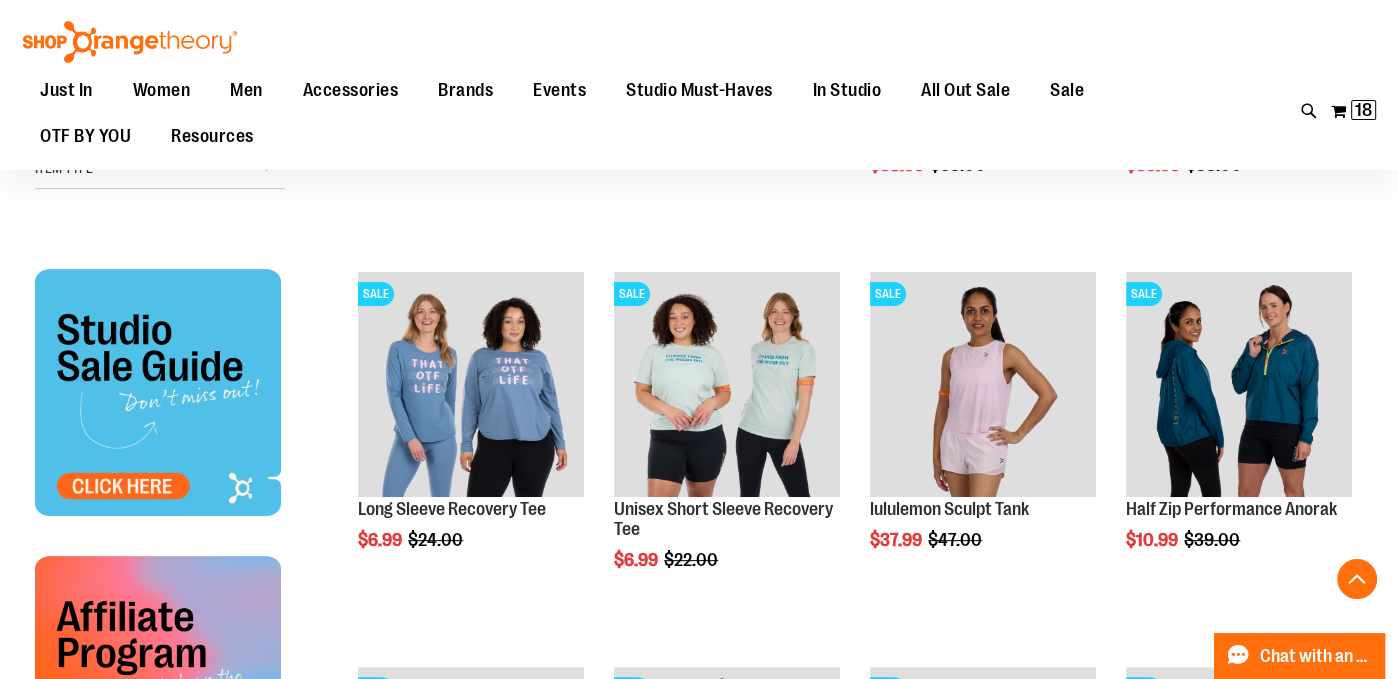 scroll, scrollTop: 520, scrollLeft: 0, axis: vertical 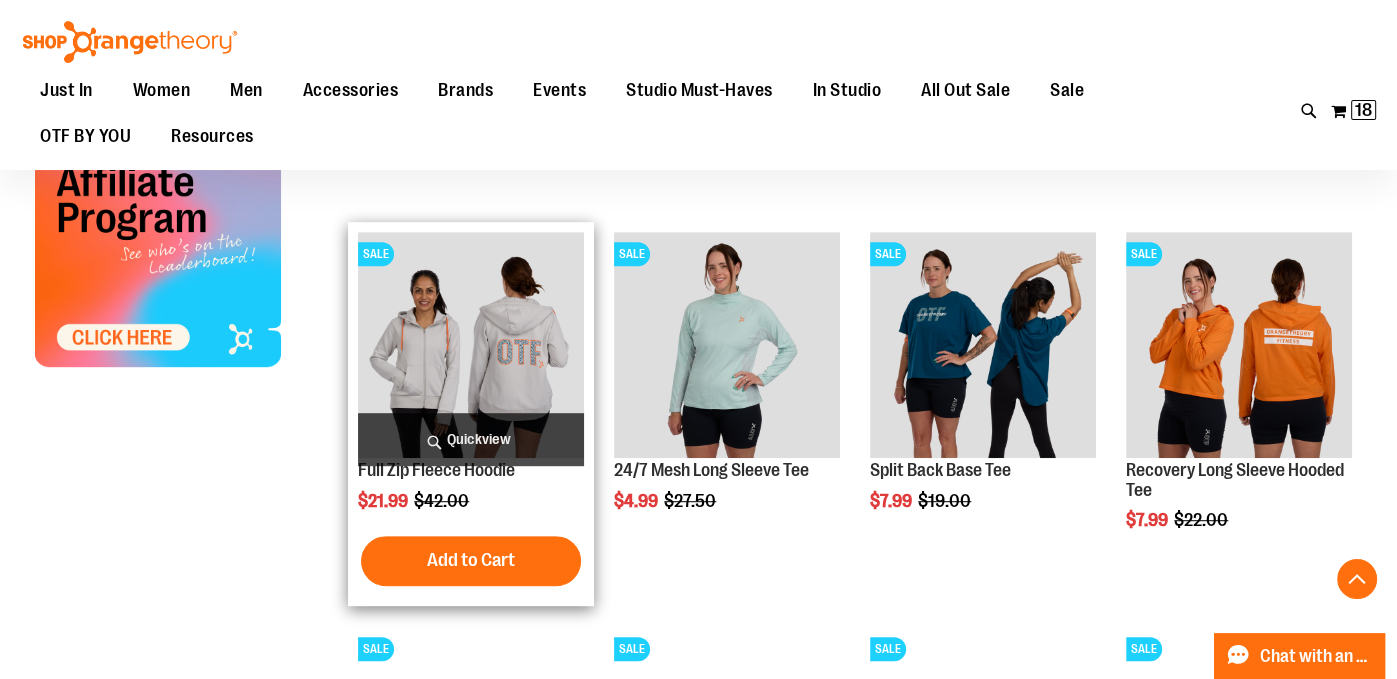 type on "**********" 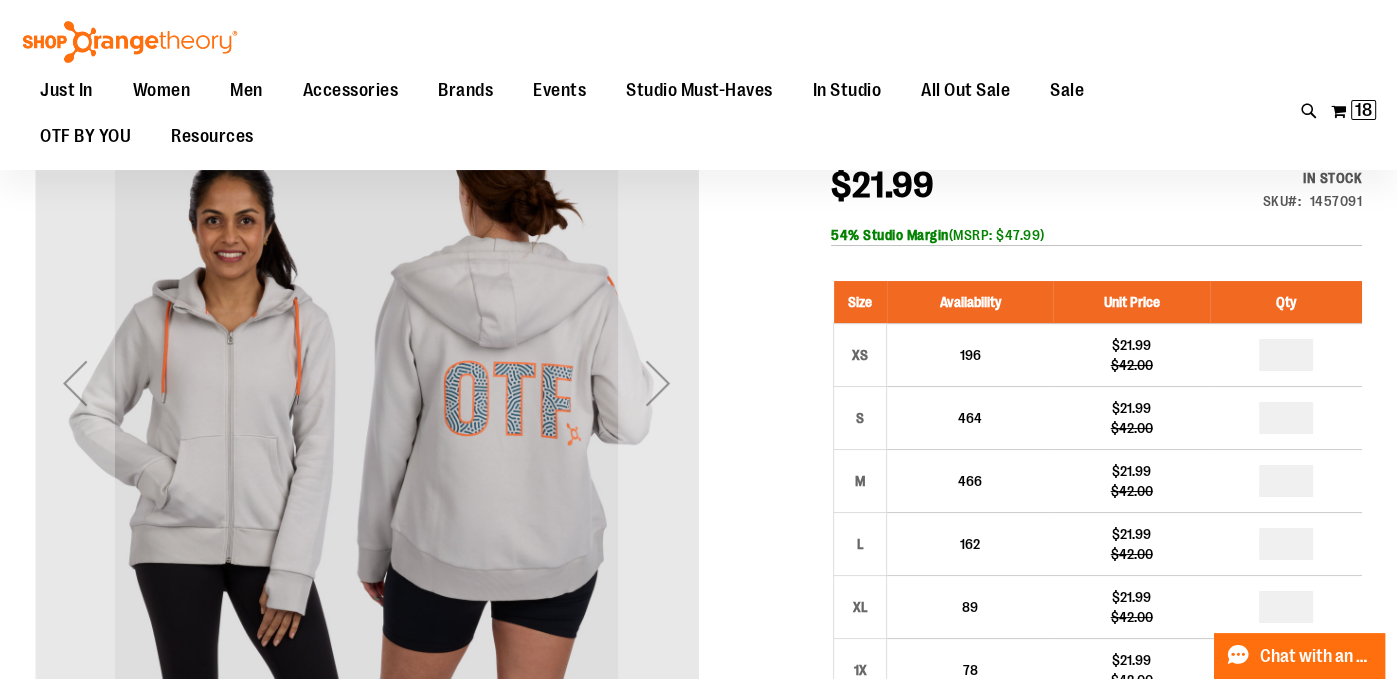 scroll, scrollTop: 19, scrollLeft: 0, axis: vertical 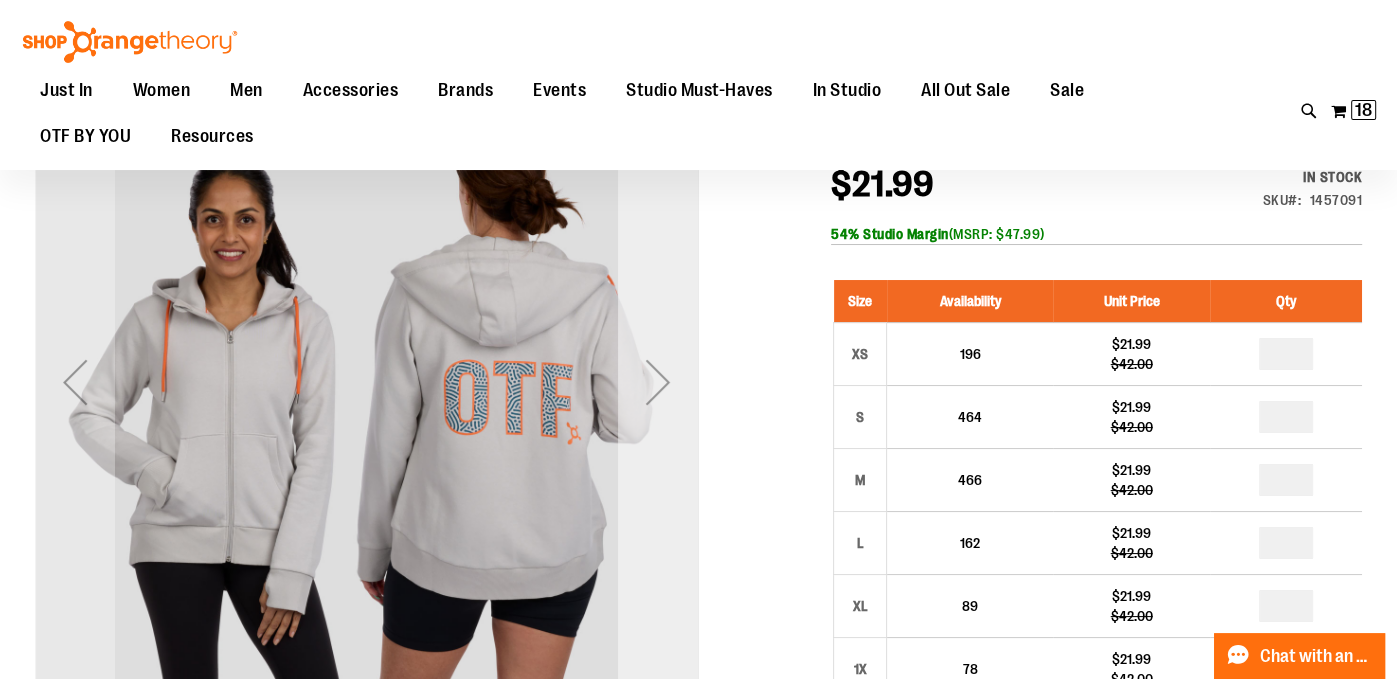 type on "**********" 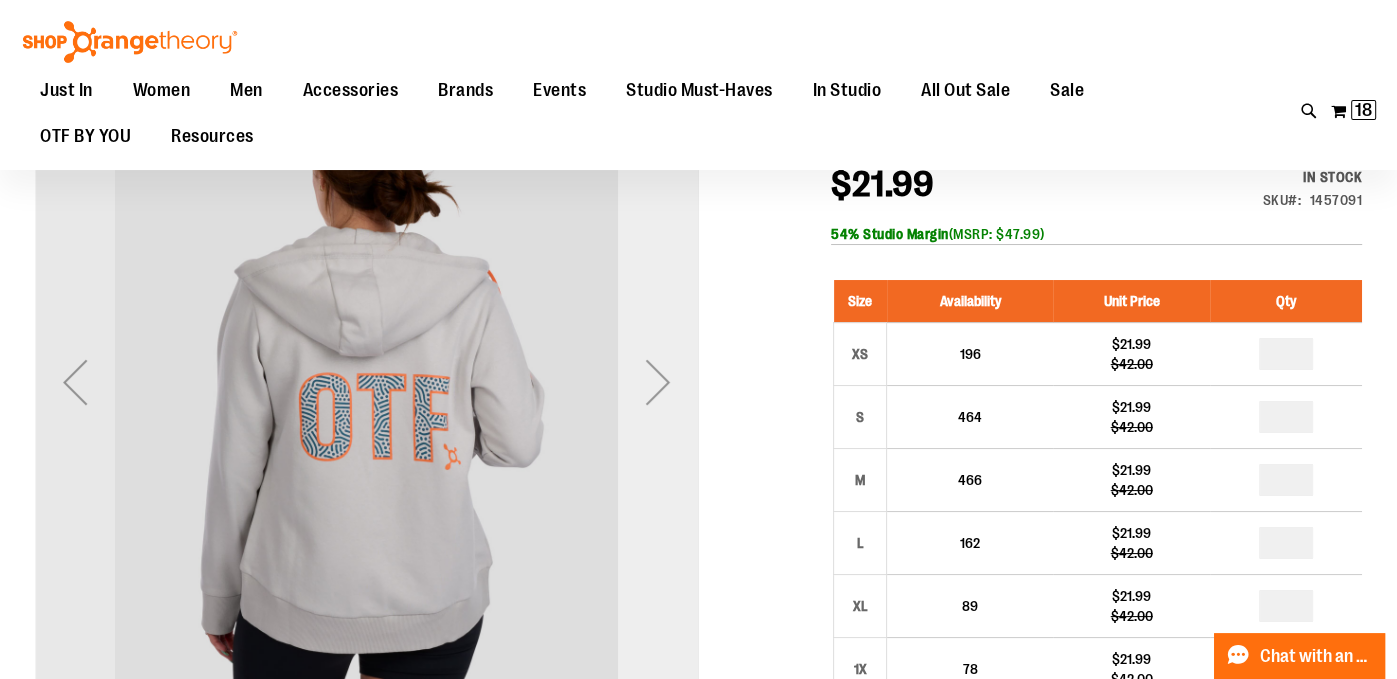 click at bounding box center (658, 382) 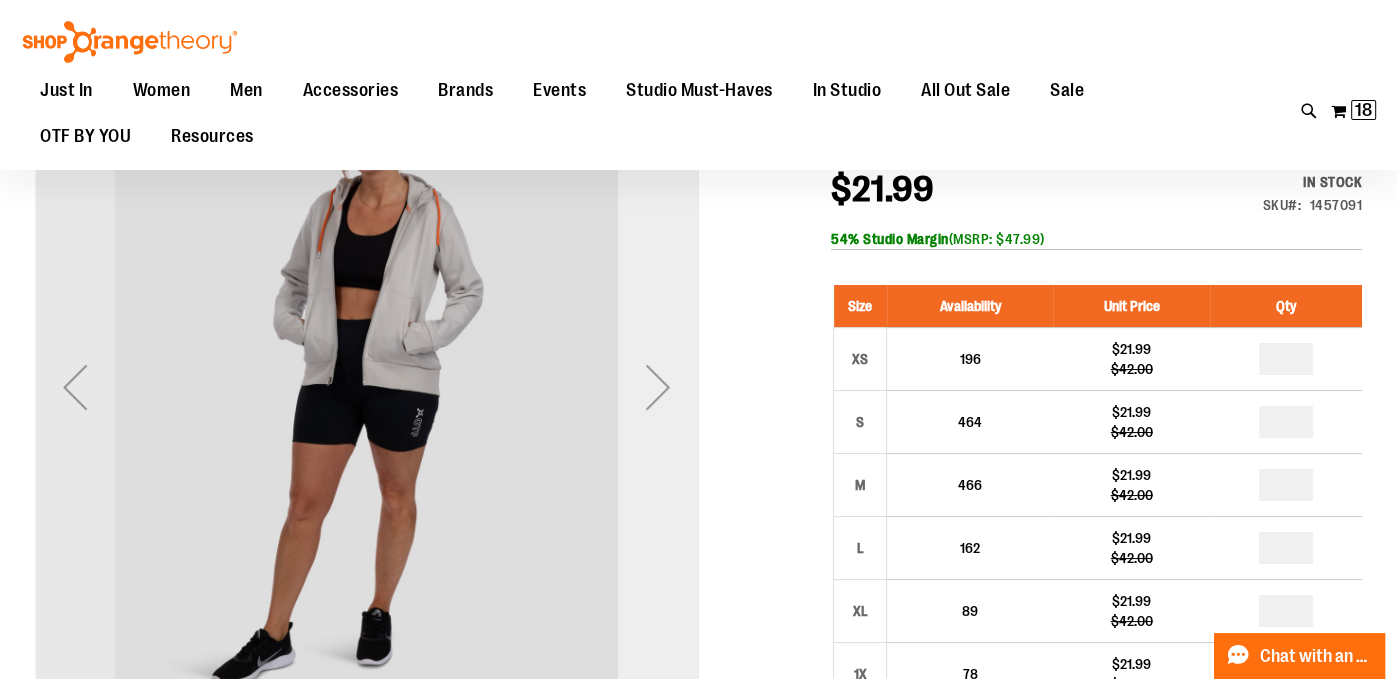 scroll, scrollTop: 0, scrollLeft: 0, axis: both 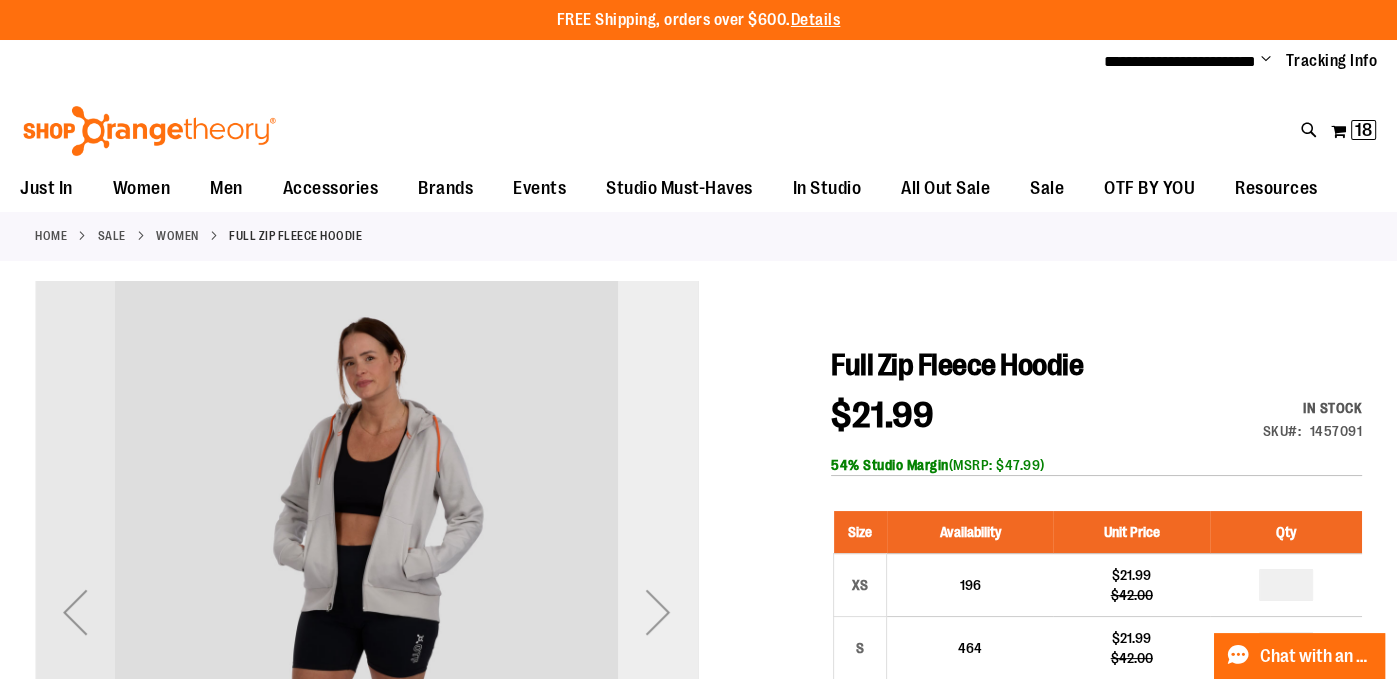 click at bounding box center [658, 612] 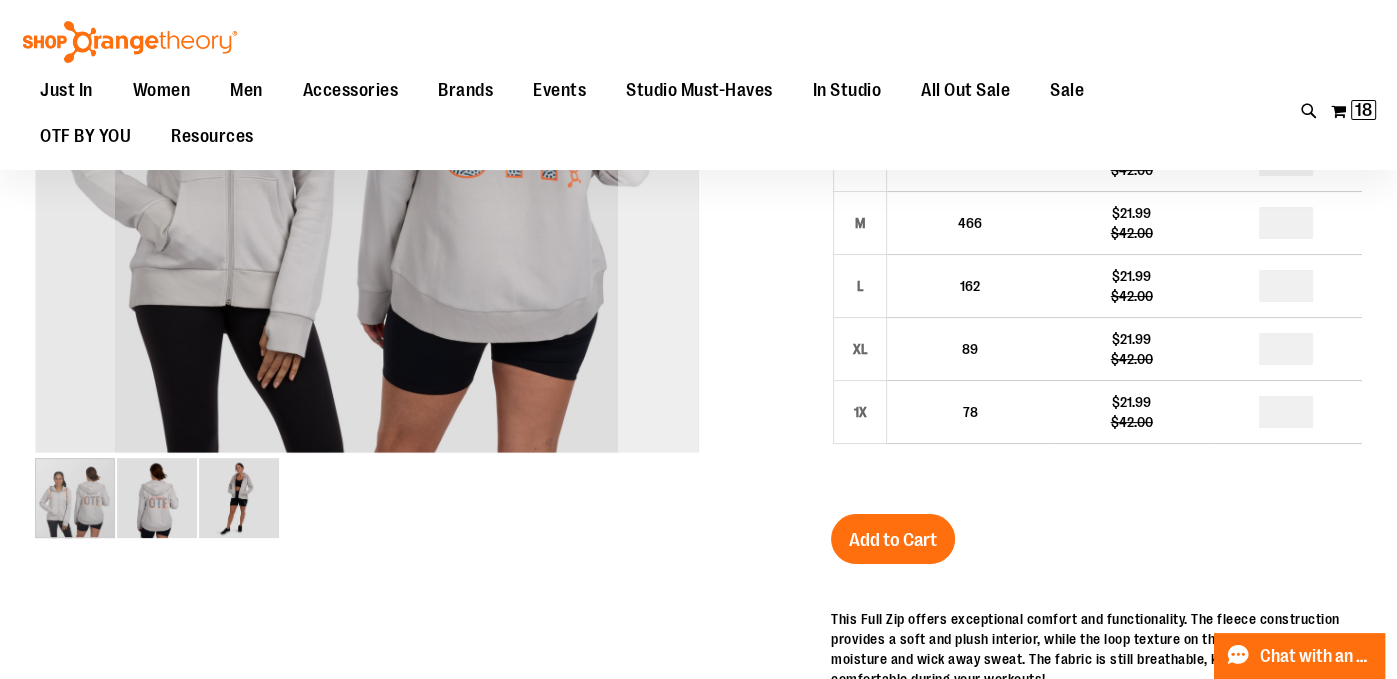 scroll, scrollTop: 277, scrollLeft: 0, axis: vertical 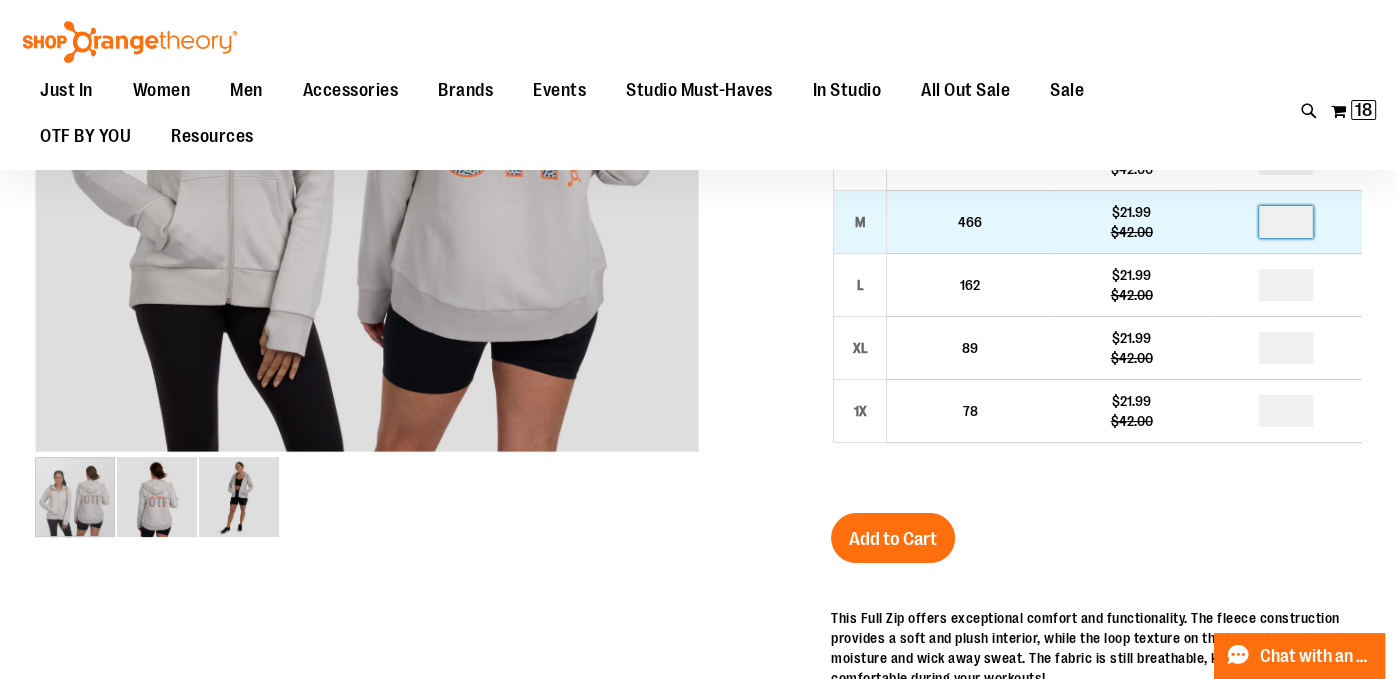 click at bounding box center [1286, 222] 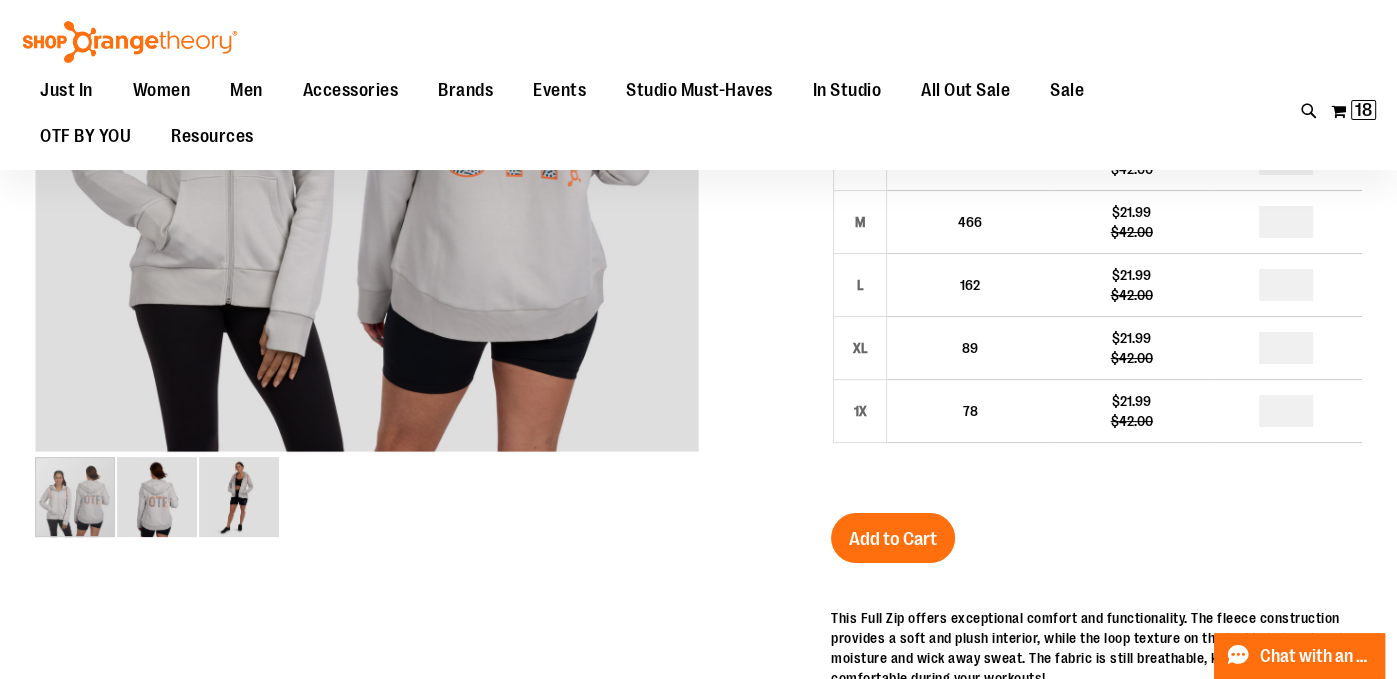 click at bounding box center (698, 470) 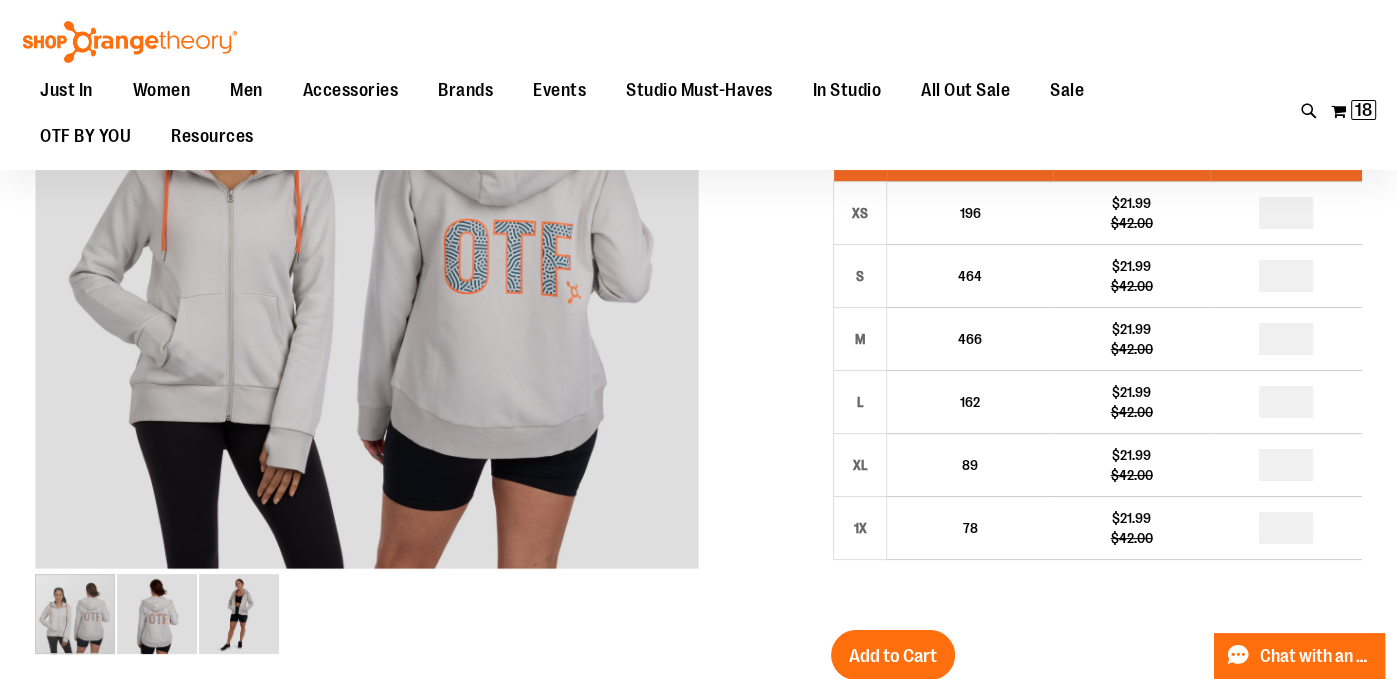 scroll, scrollTop: 161, scrollLeft: 0, axis: vertical 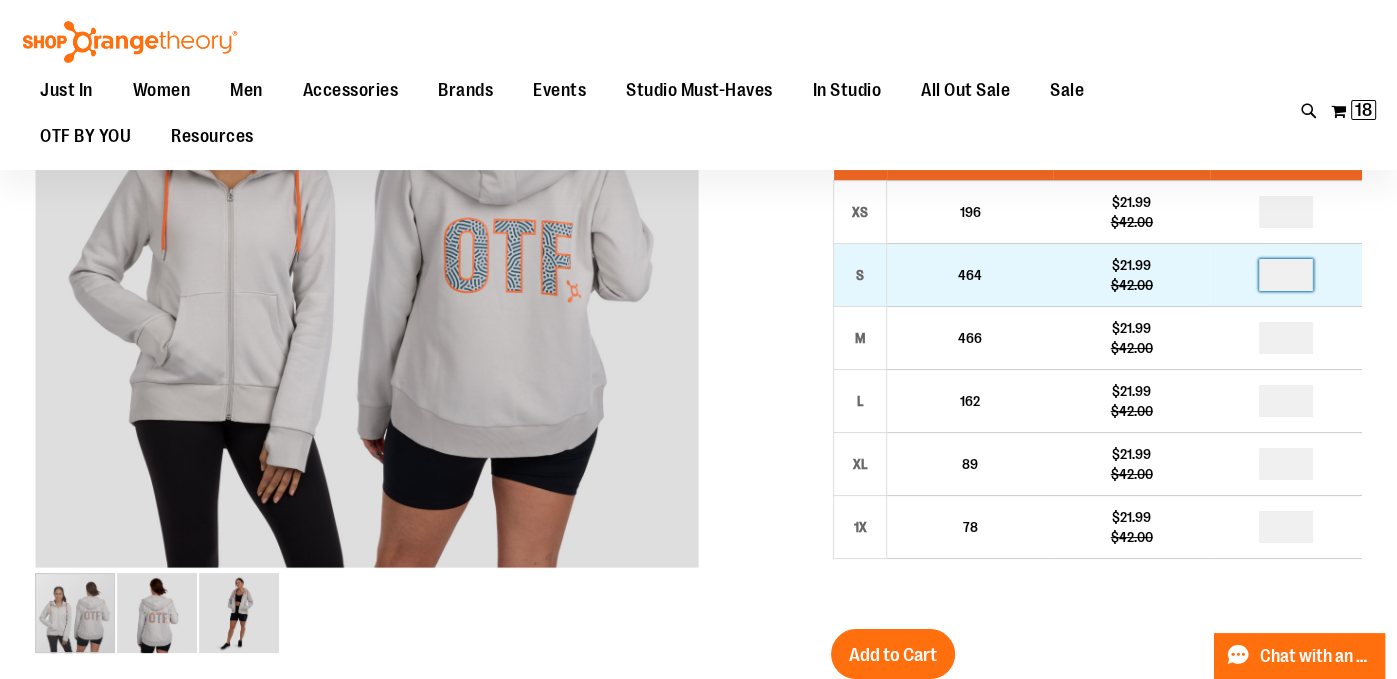 click at bounding box center (1286, 275) 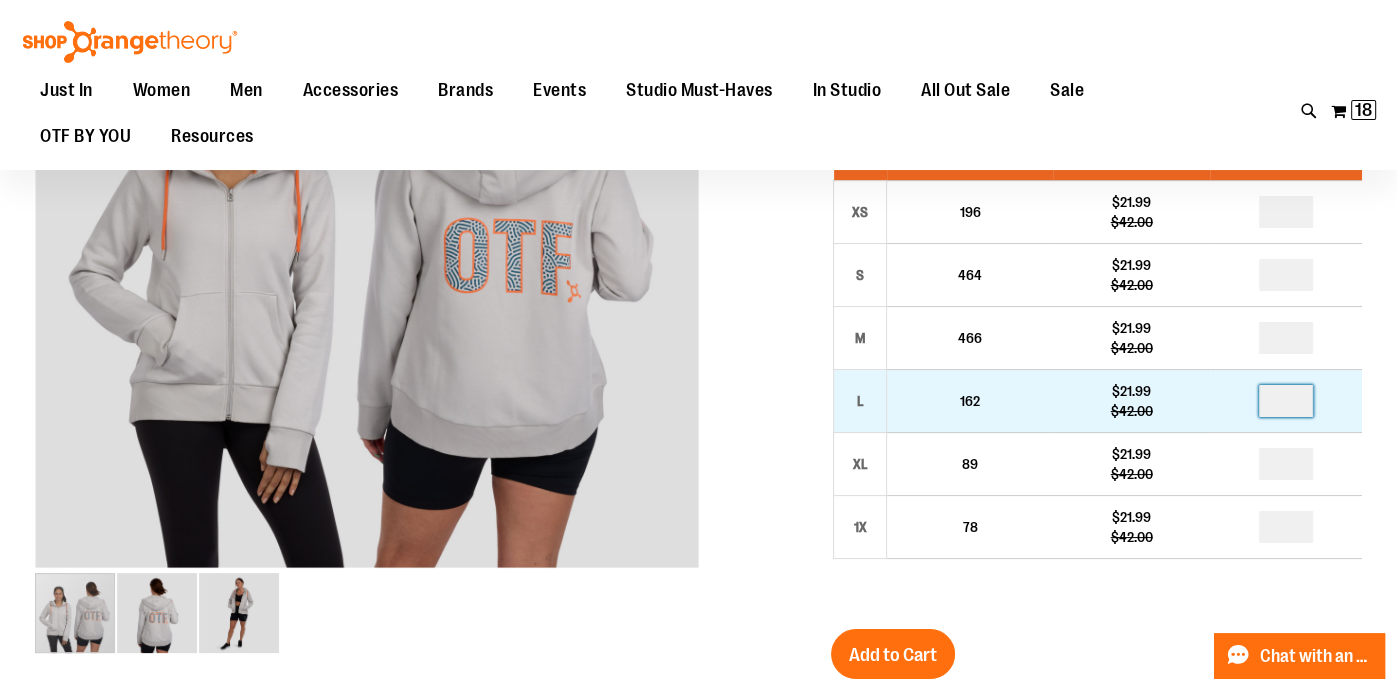 click at bounding box center [1286, 401] 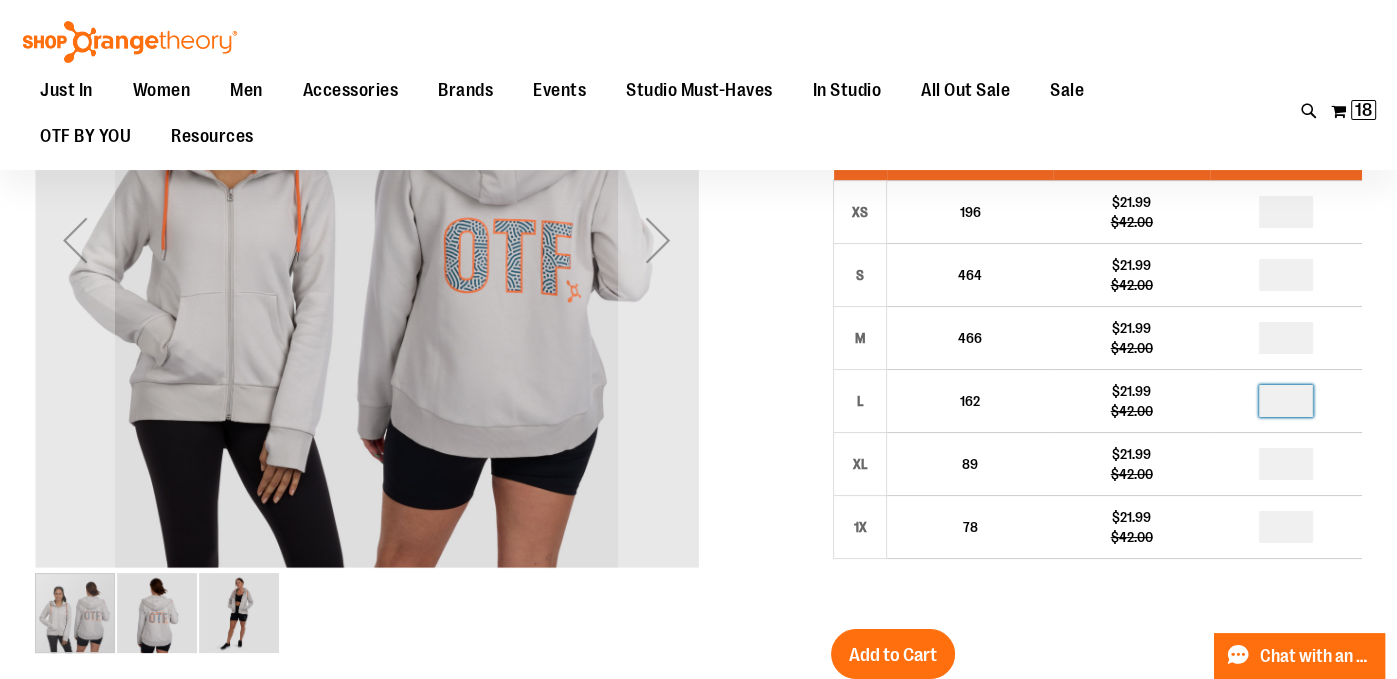 click at bounding box center [366, 613] 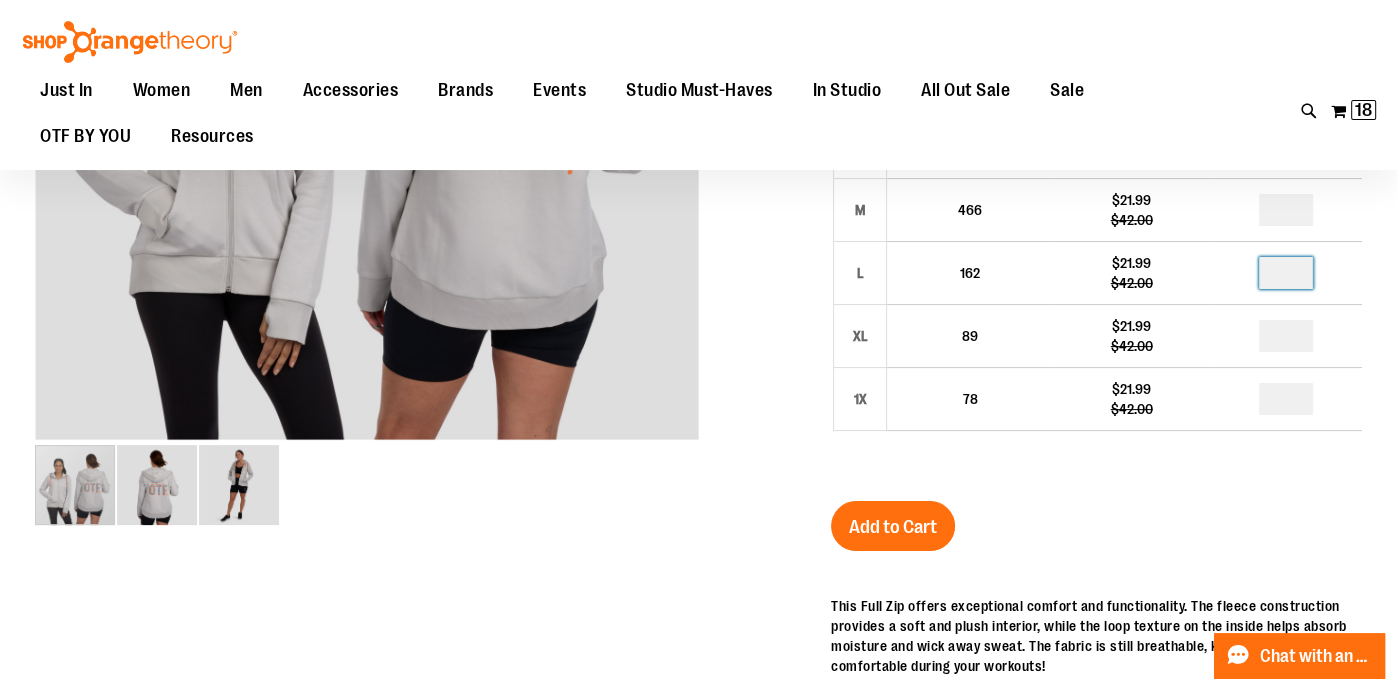 scroll, scrollTop: 290, scrollLeft: 0, axis: vertical 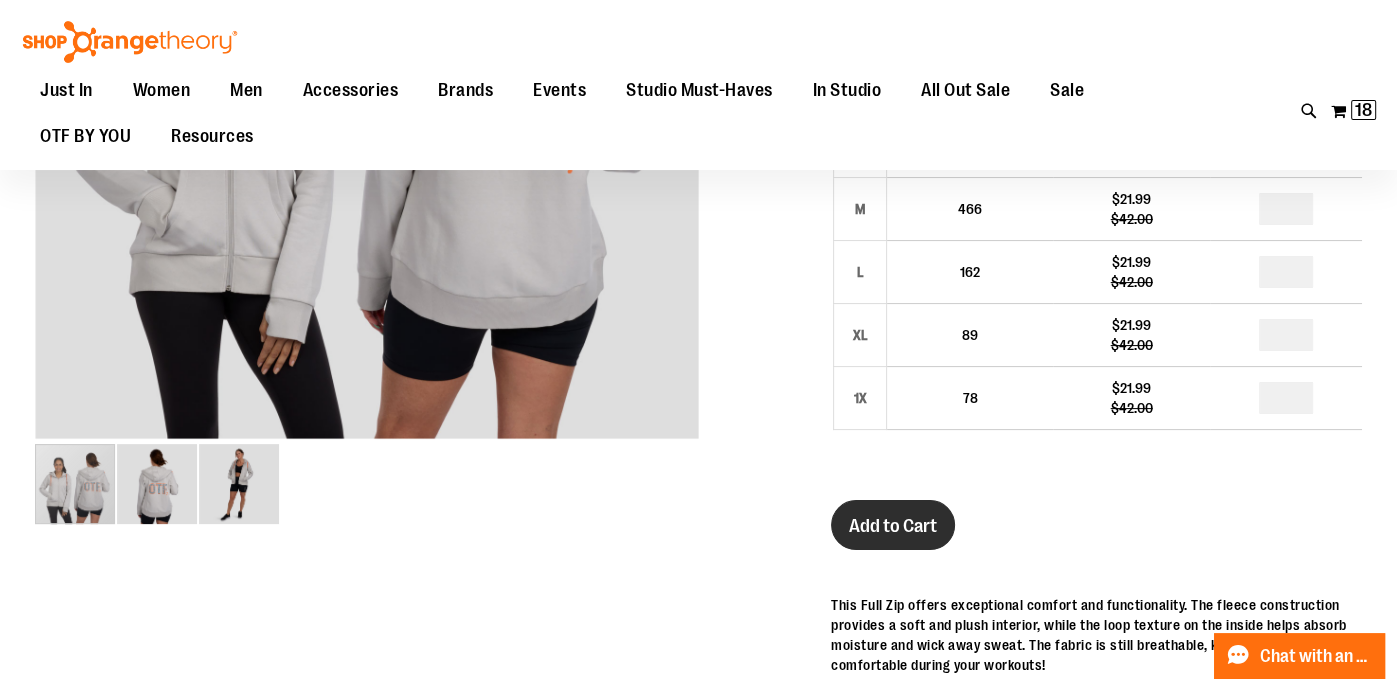 click on "Add to Cart" at bounding box center [893, 526] 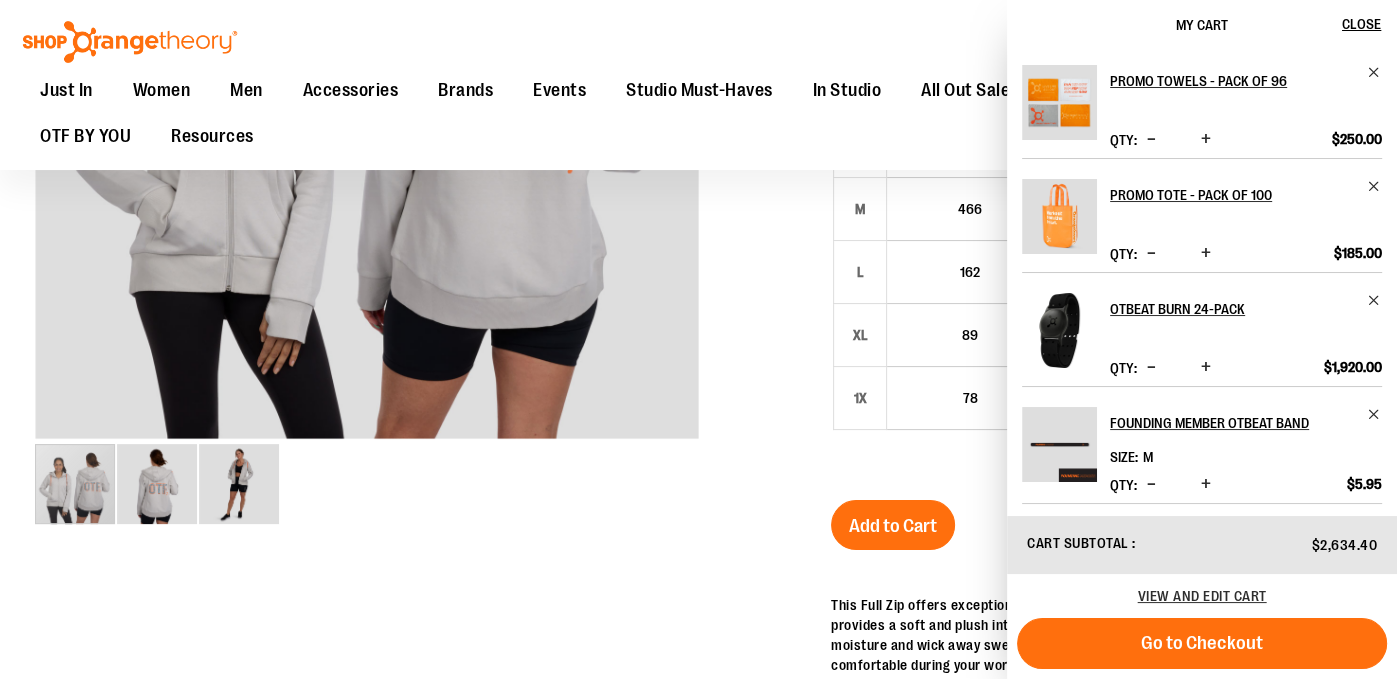 click on "Toggle Nav
Search
Popular Suggestions
Advanced Search" at bounding box center [698, 85] 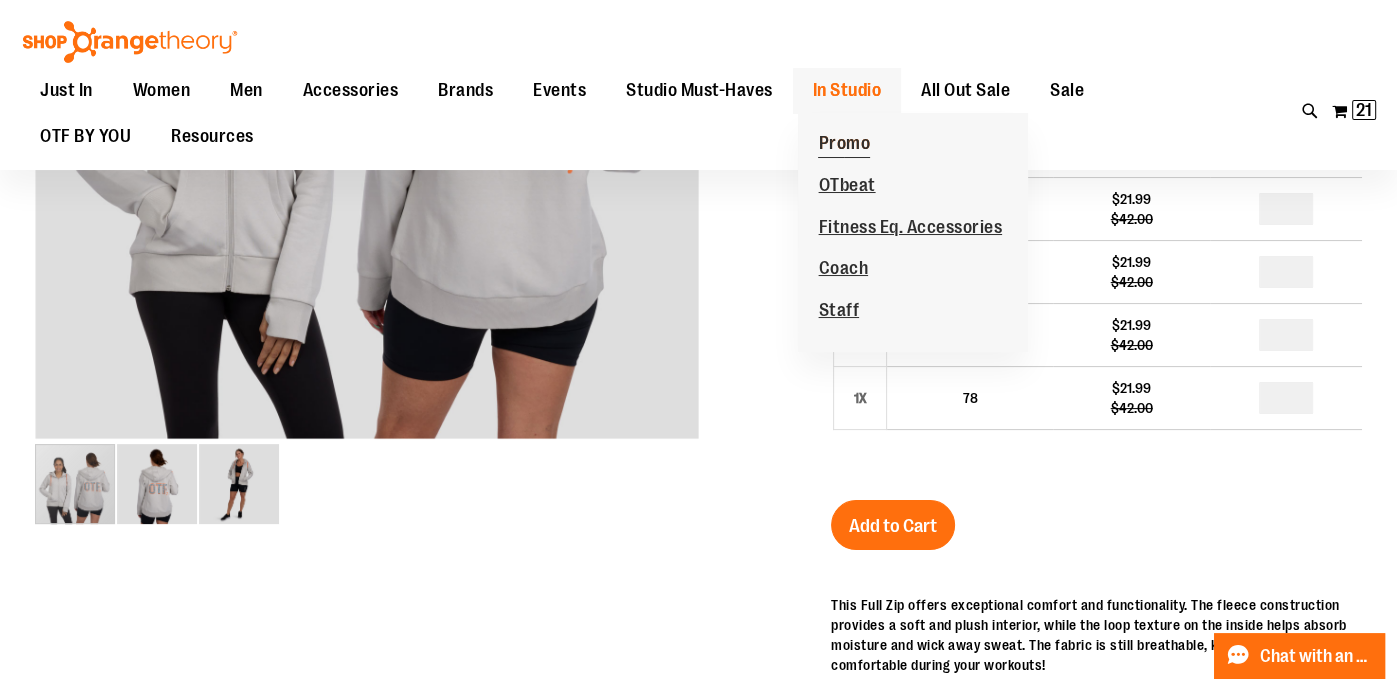 click on "Promo" at bounding box center [844, 145] 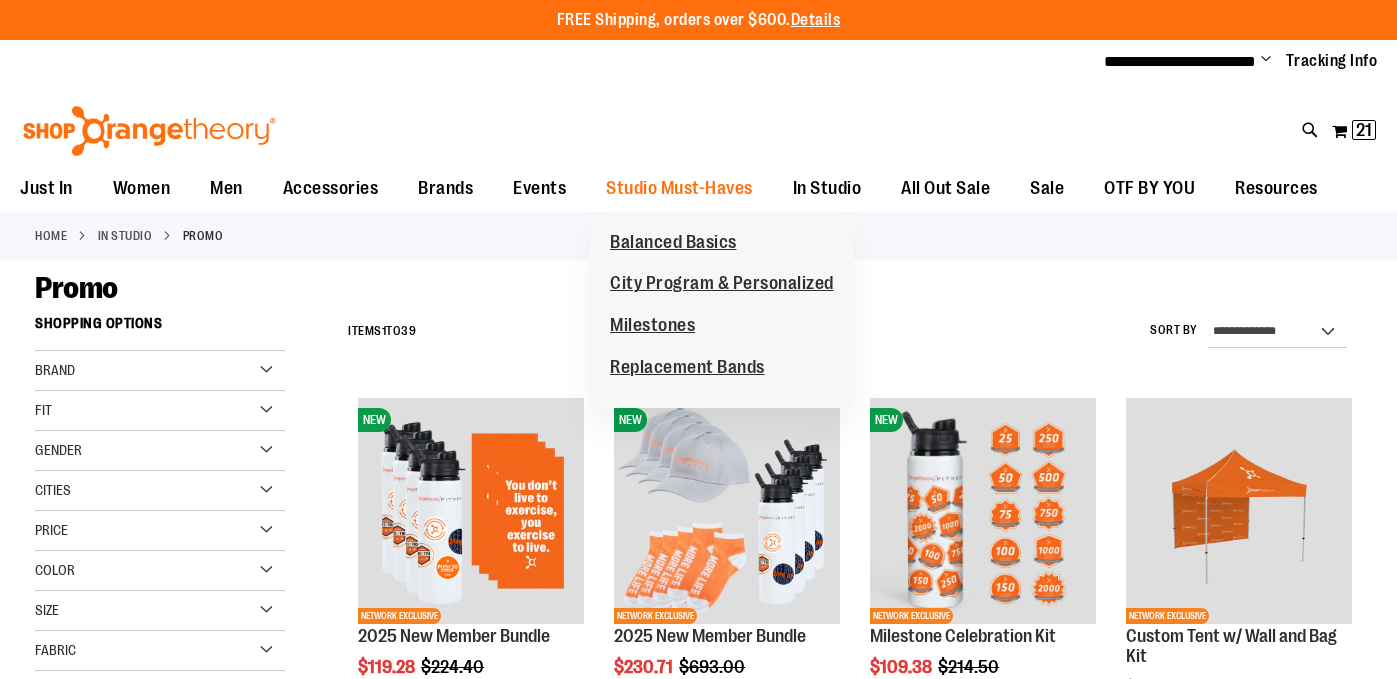 scroll, scrollTop: 0, scrollLeft: 0, axis: both 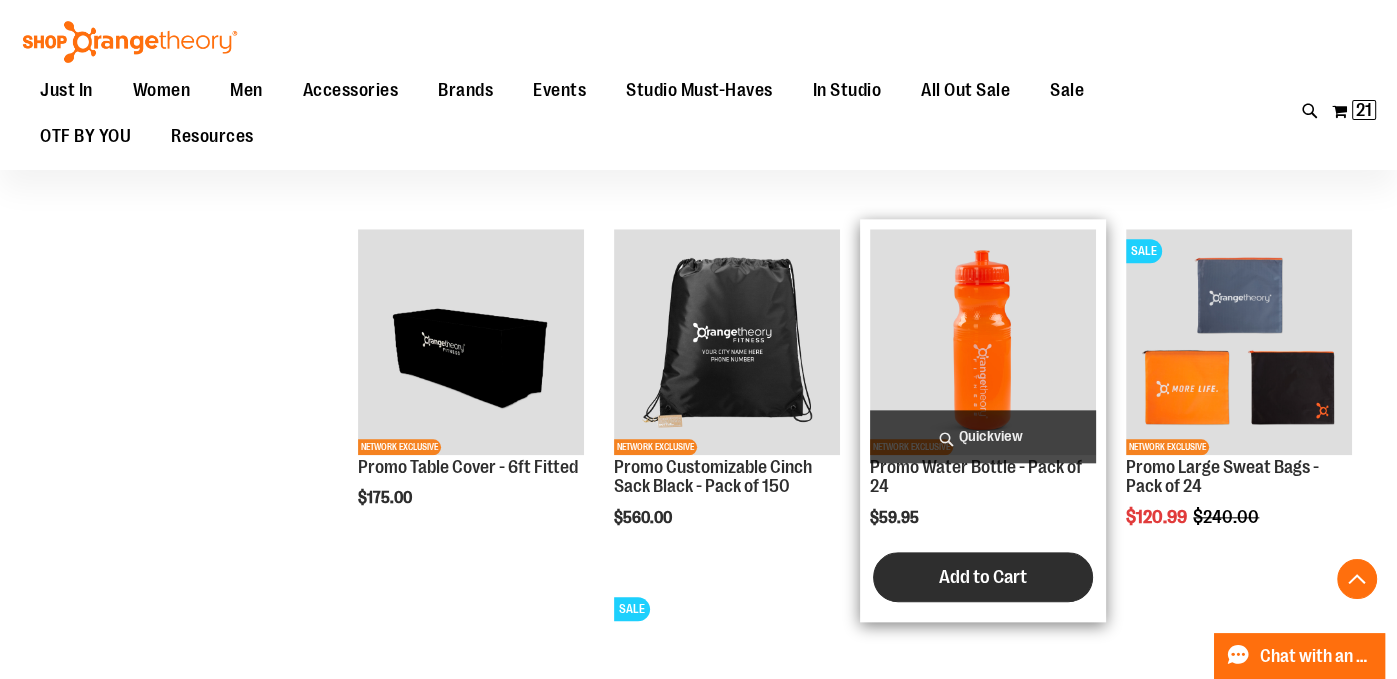 type on "**********" 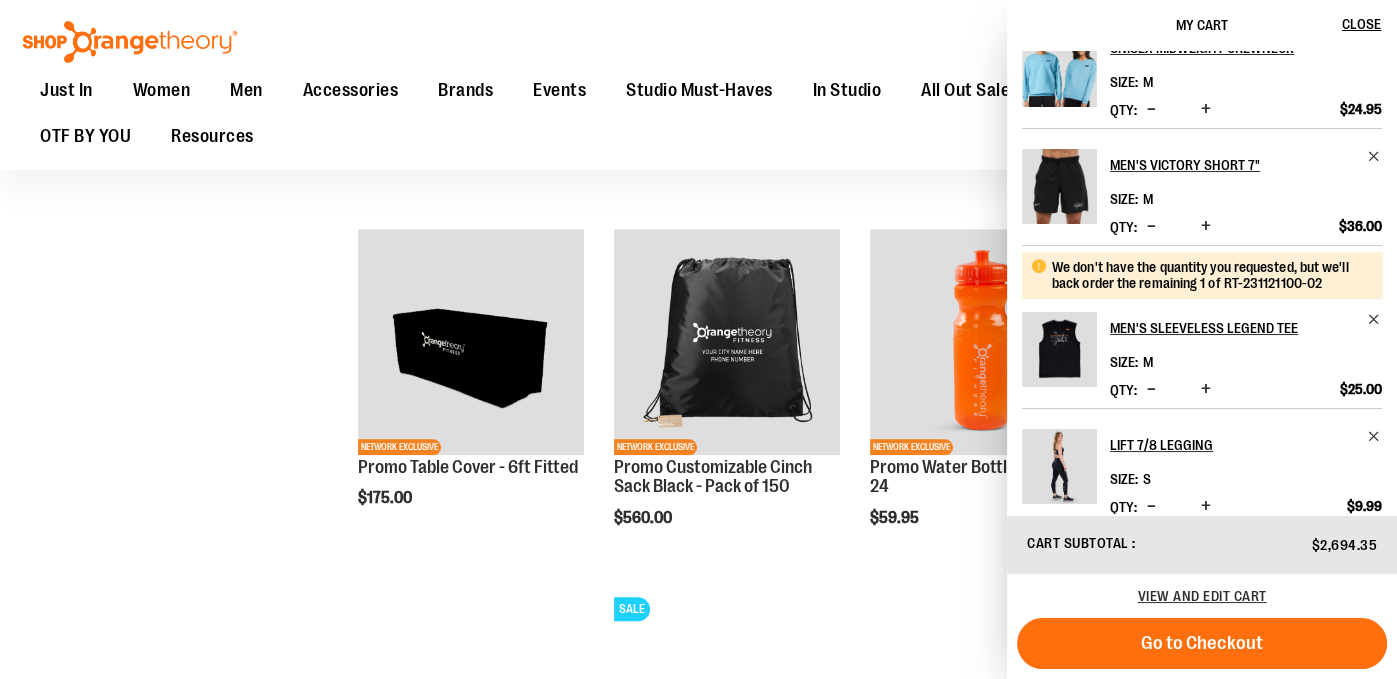 scroll, scrollTop: 796, scrollLeft: 0, axis: vertical 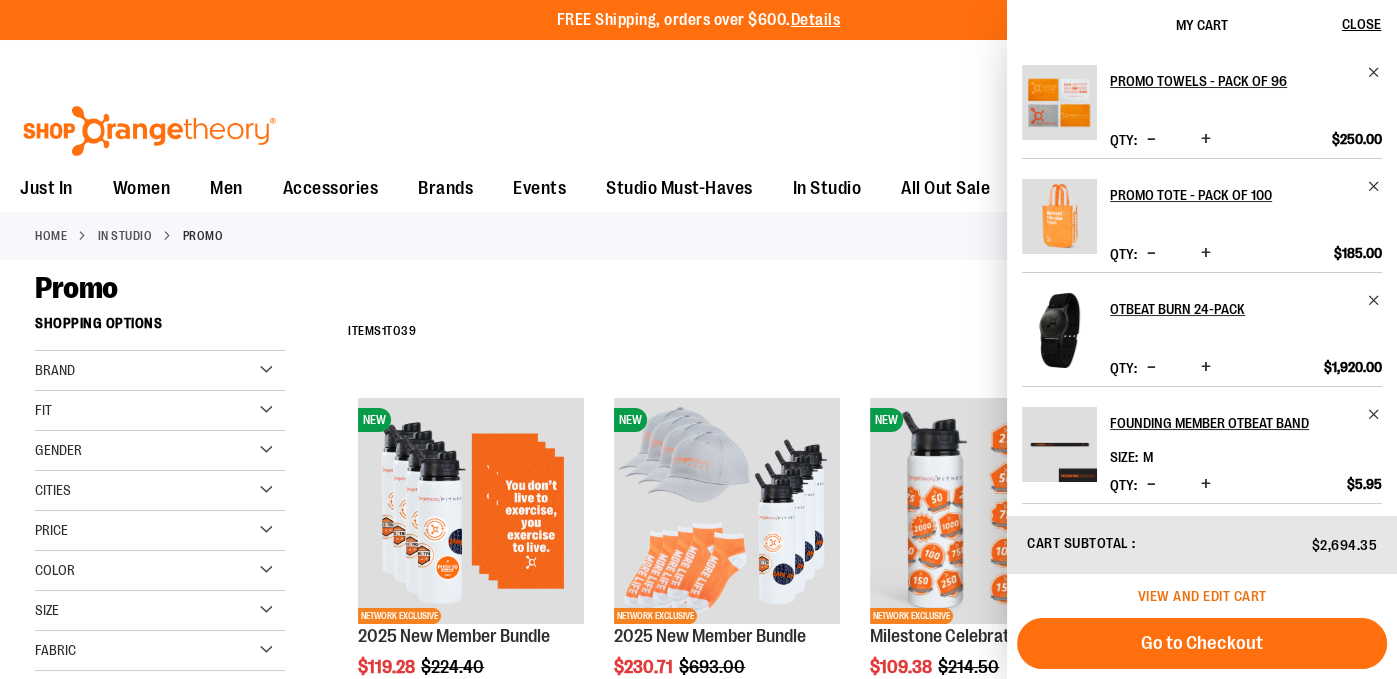 click on "View and edit cart" at bounding box center [1202, 596] 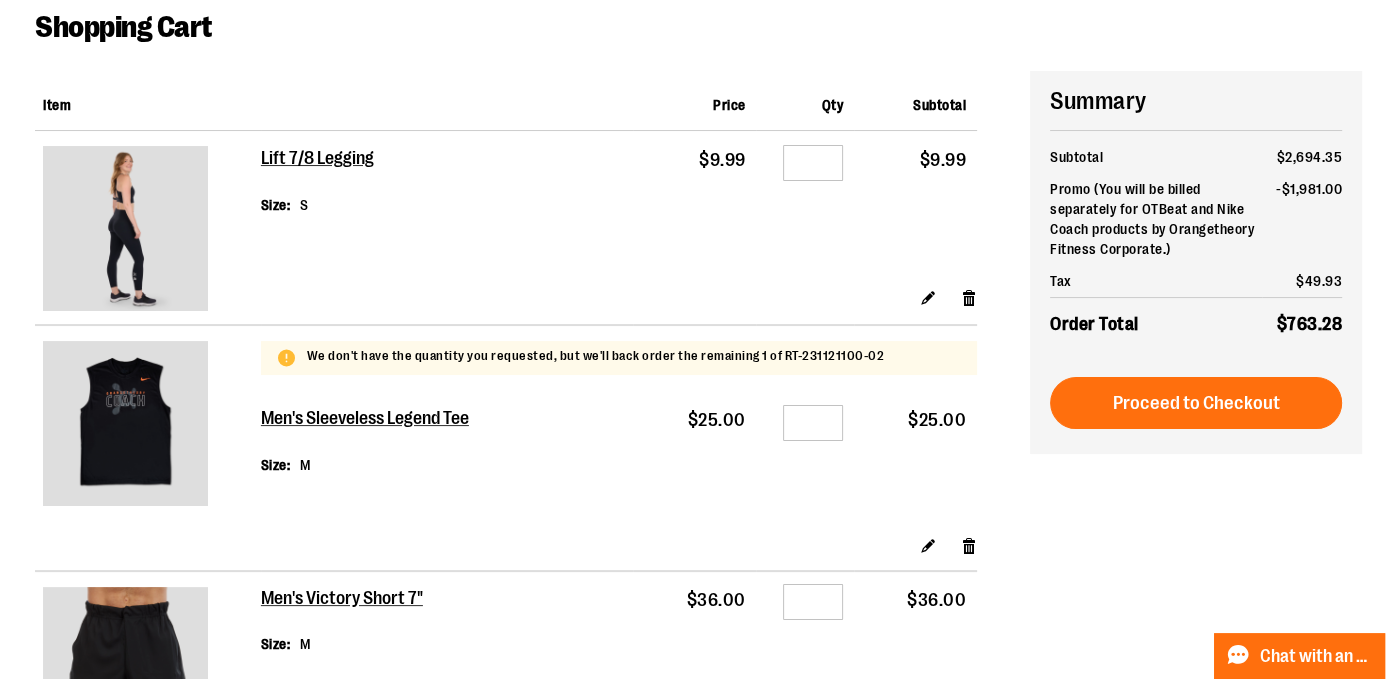 scroll, scrollTop: 0, scrollLeft: 0, axis: both 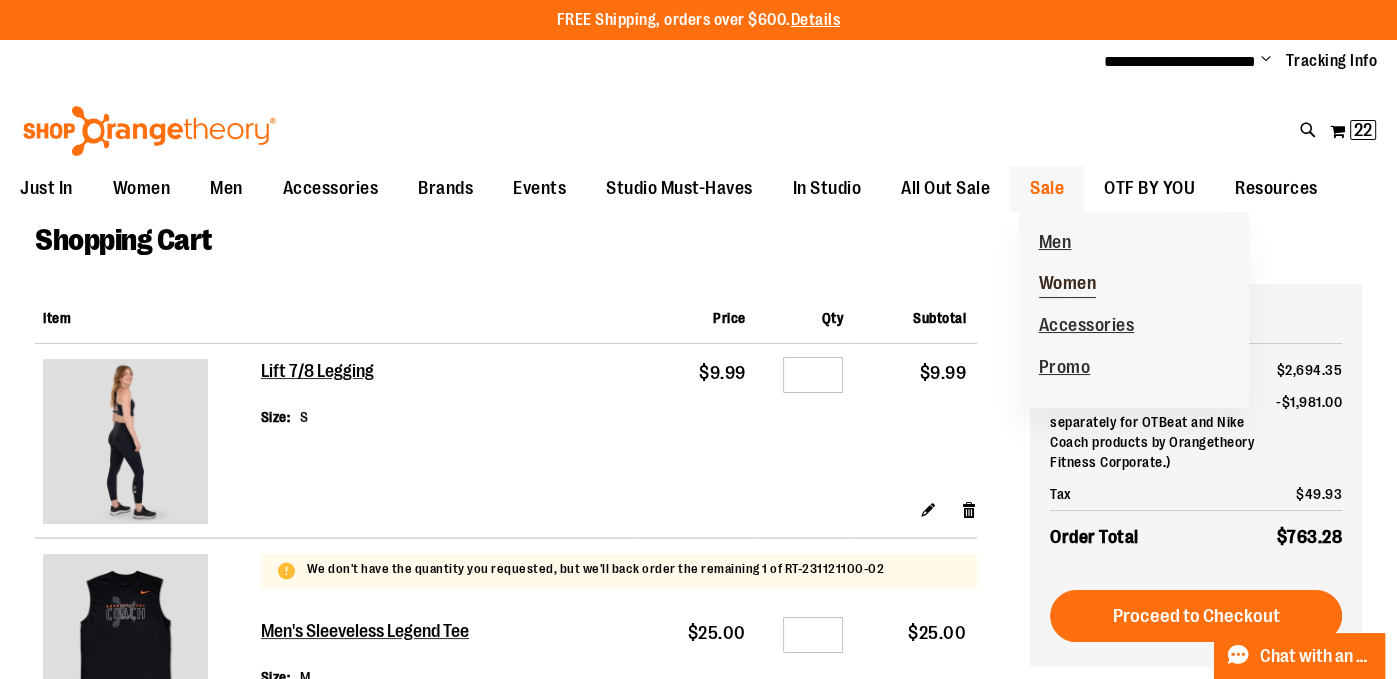 type on "**********" 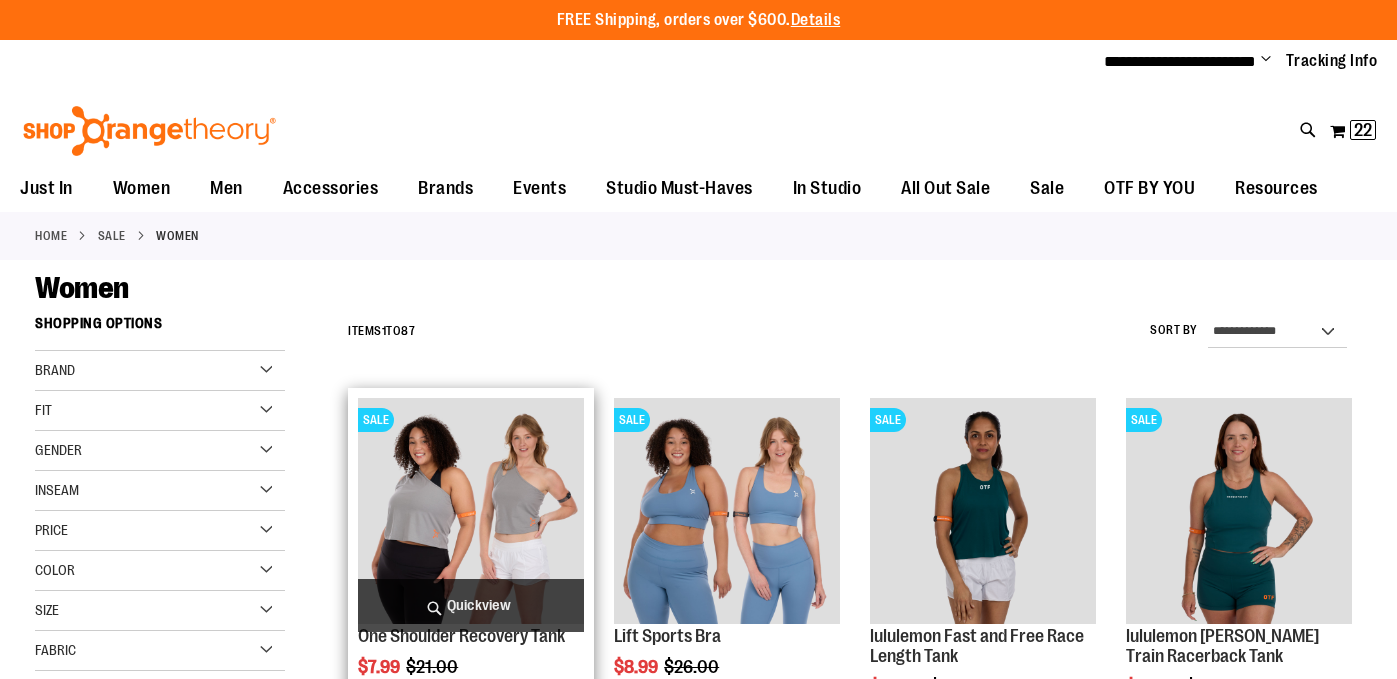 scroll, scrollTop: 0, scrollLeft: 0, axis: both 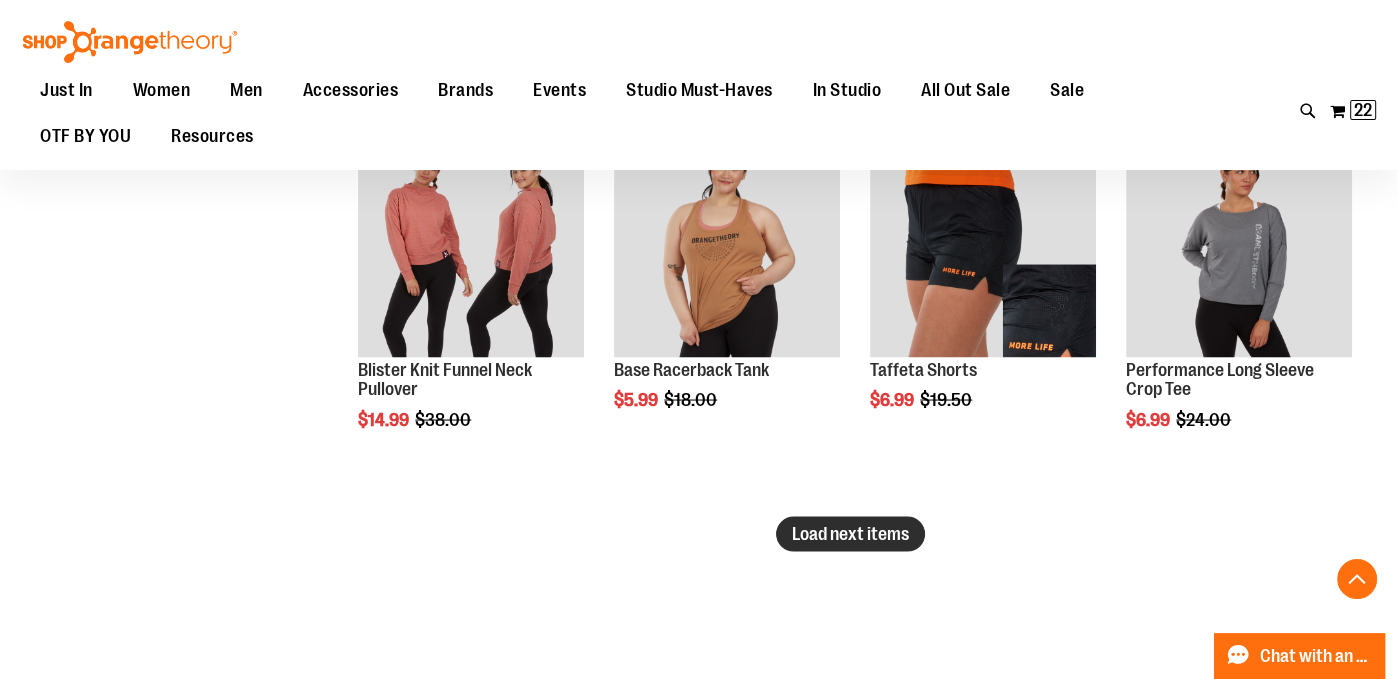 type on "**********" 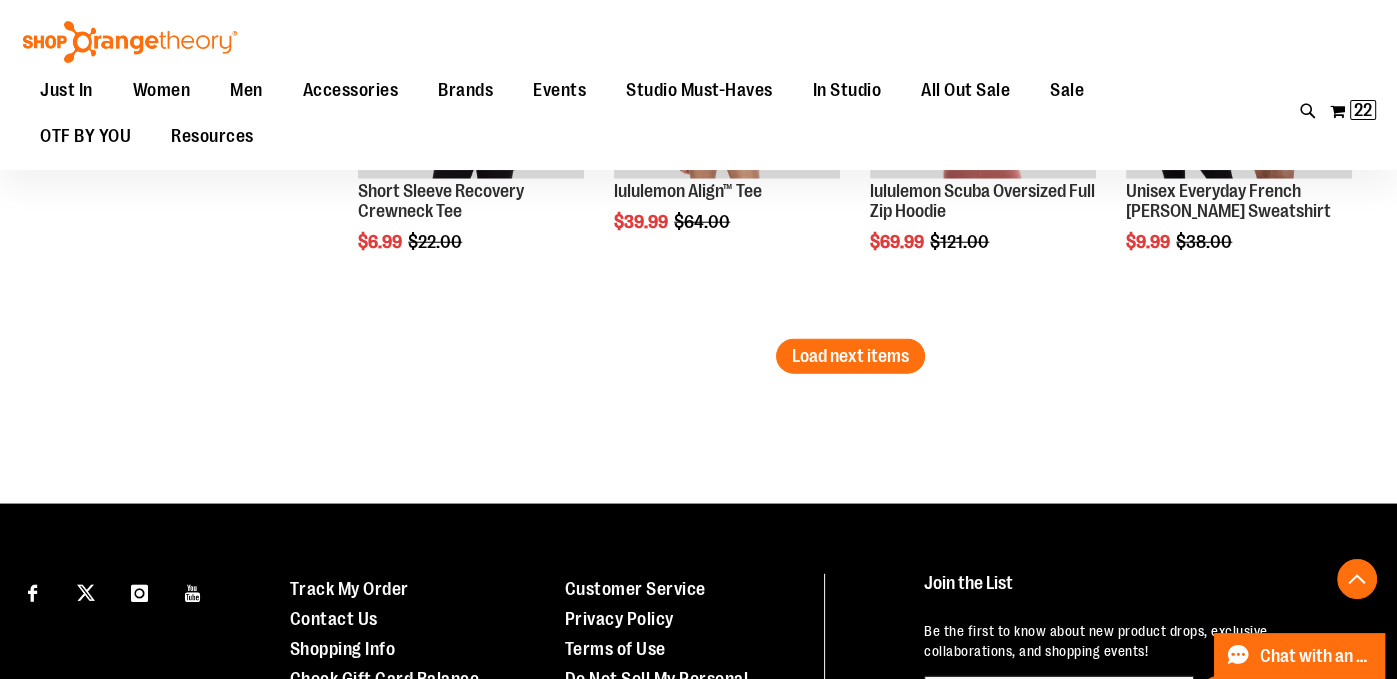 scroll, scrollTop: 4792, scrollLeft: 0, axis: vertical 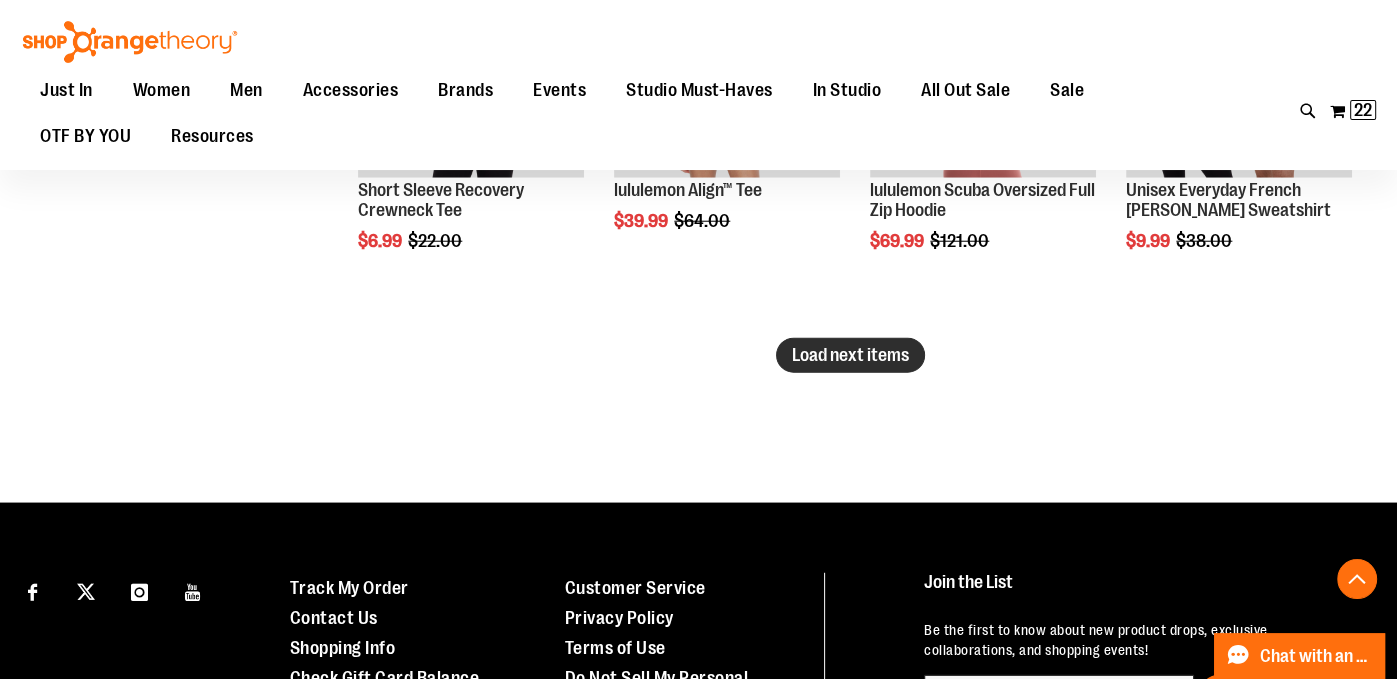click on "Load next items" at bounding box center [850, 355] 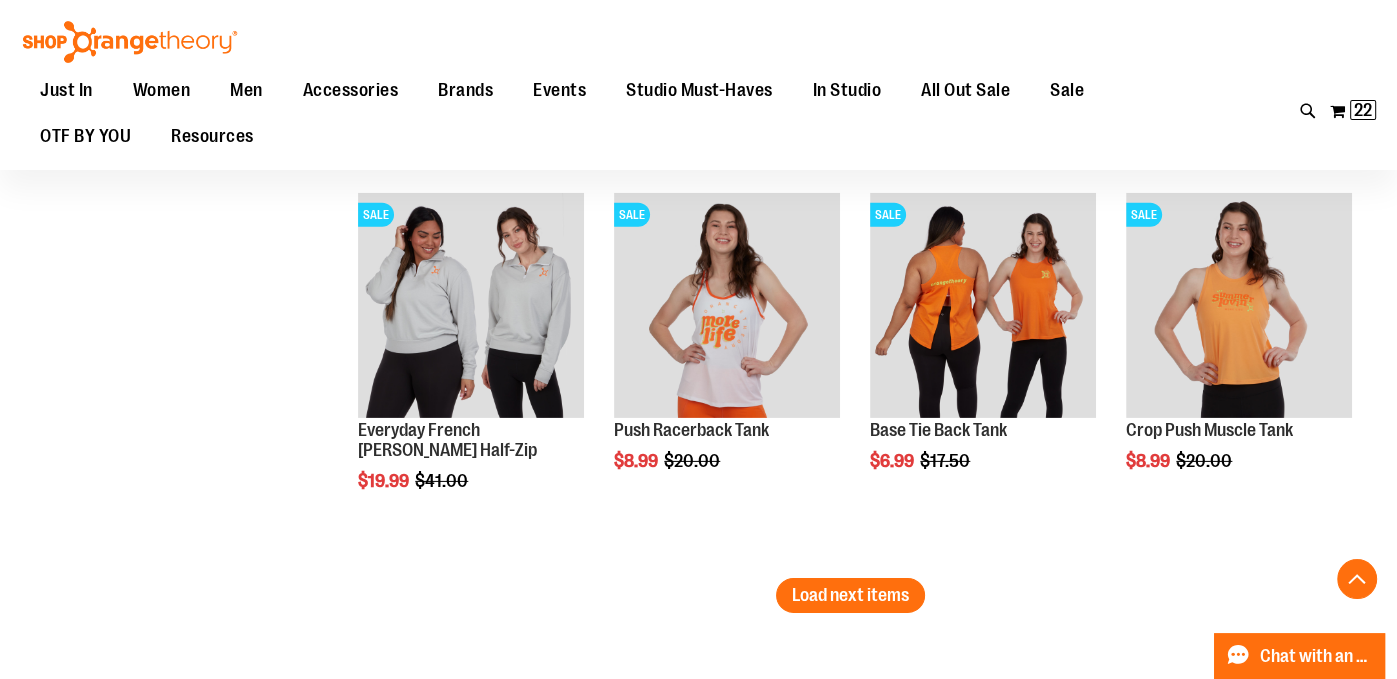 scroll, scrollTop: 5740, scrollLeft: 0, axis: vertical 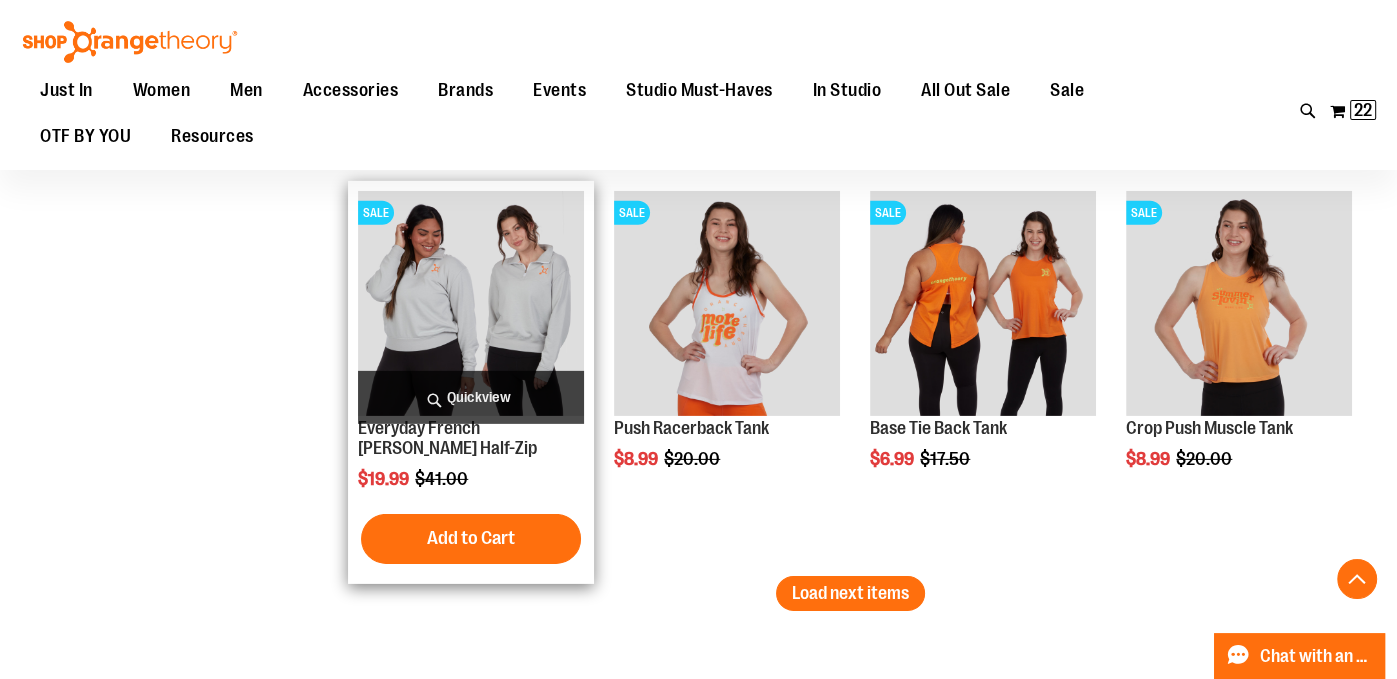 click at bounding box center (471, 304) 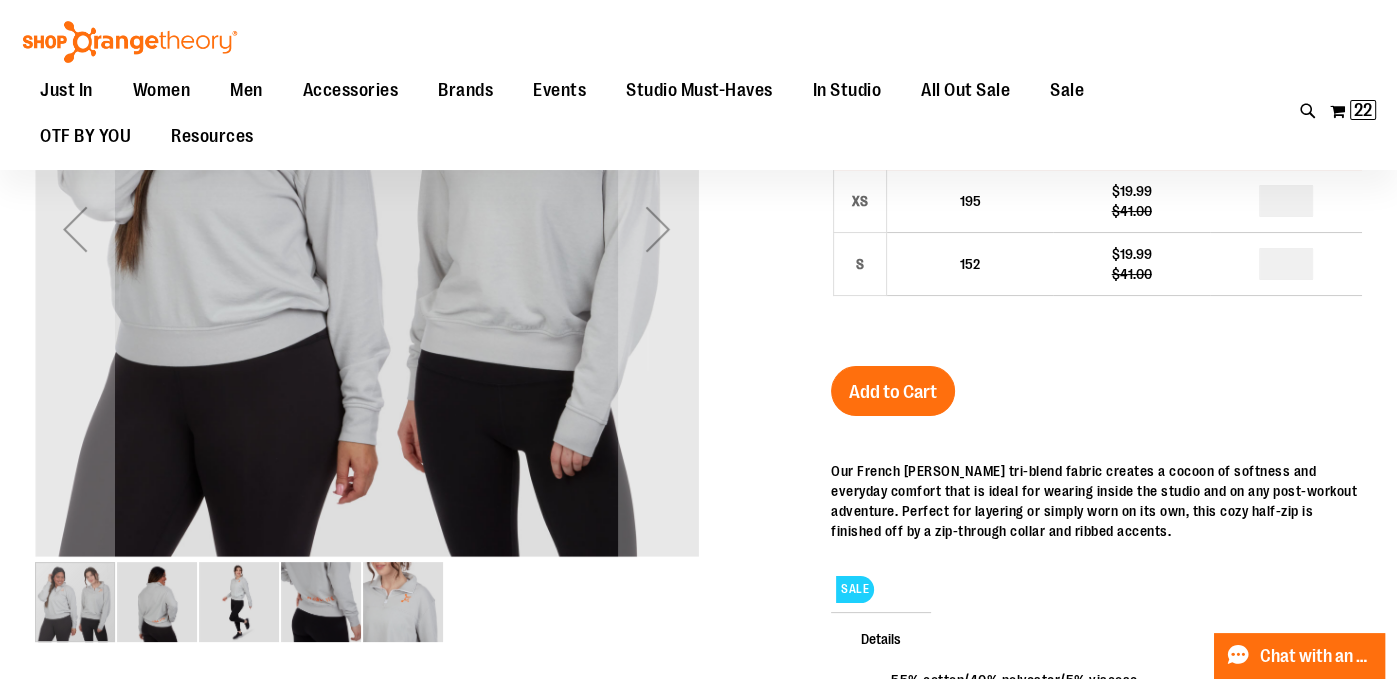scroll, scrollTop: 0, scrollLeft: 0, axis: both 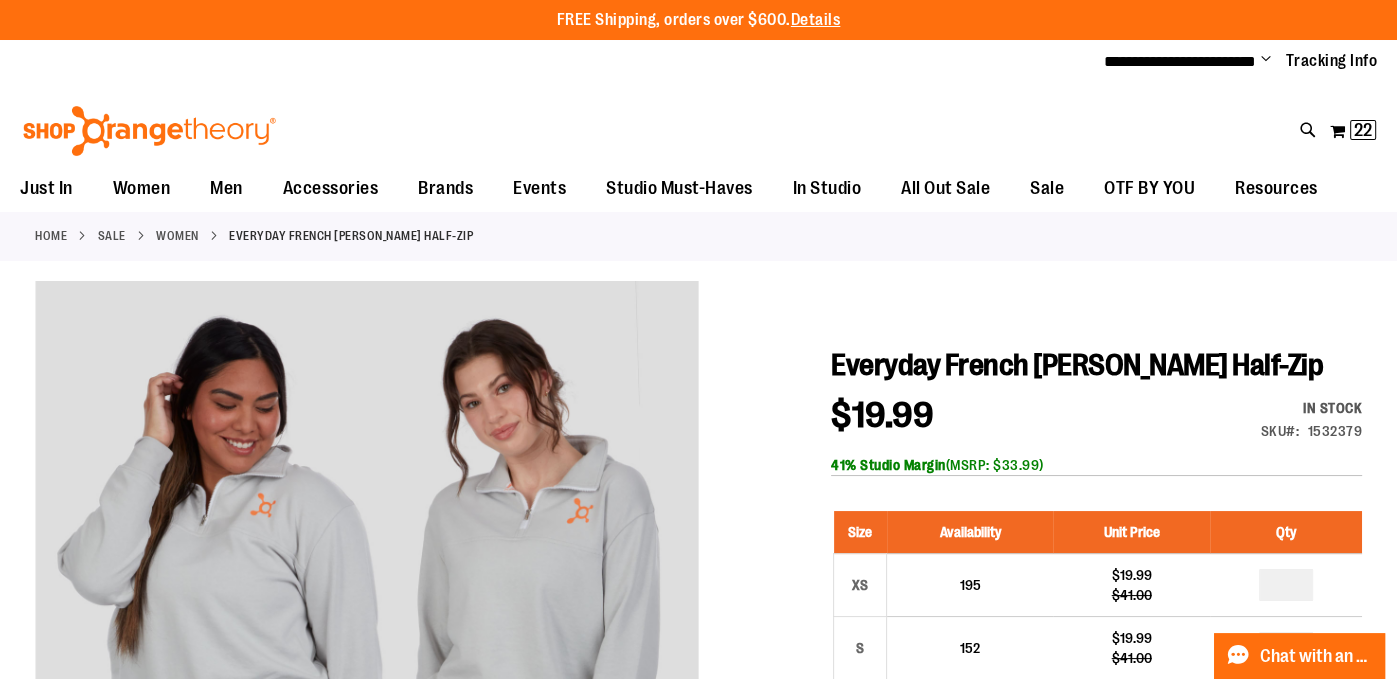 type on "**********" 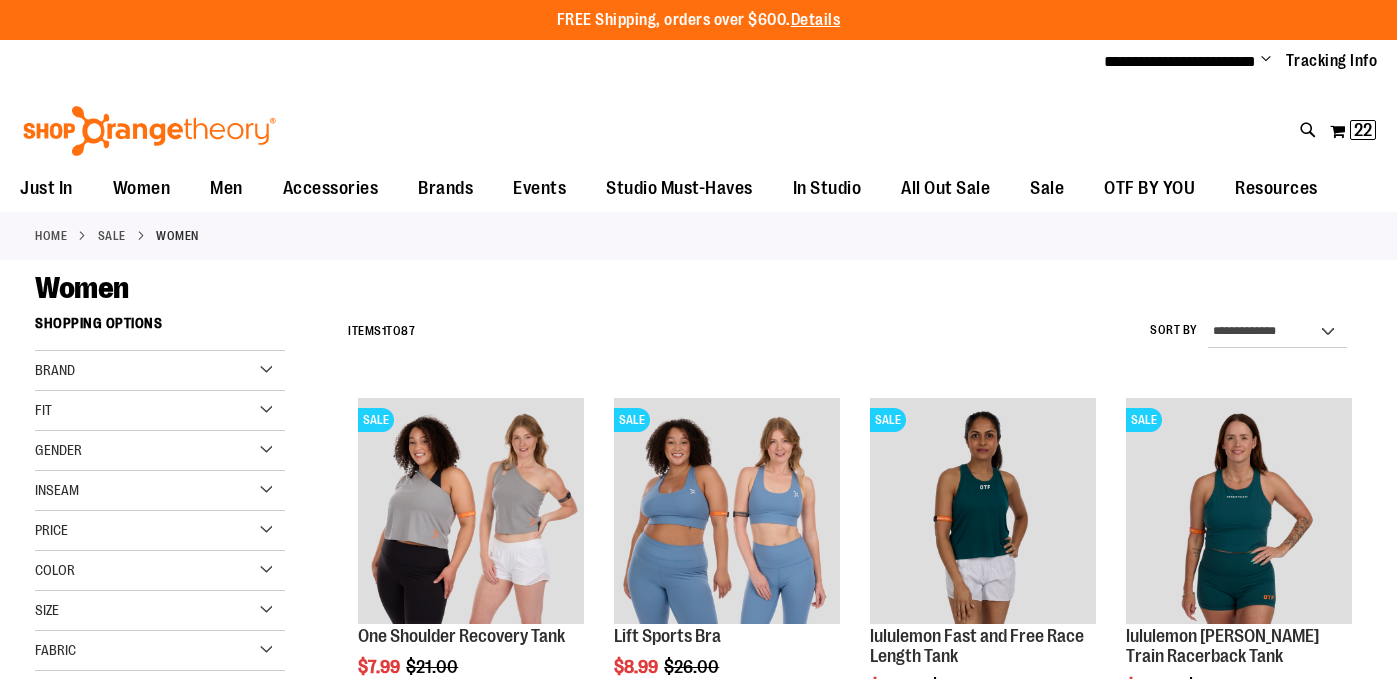 scroll, scrollTop: 0, scrollLeft: 0, axis: both 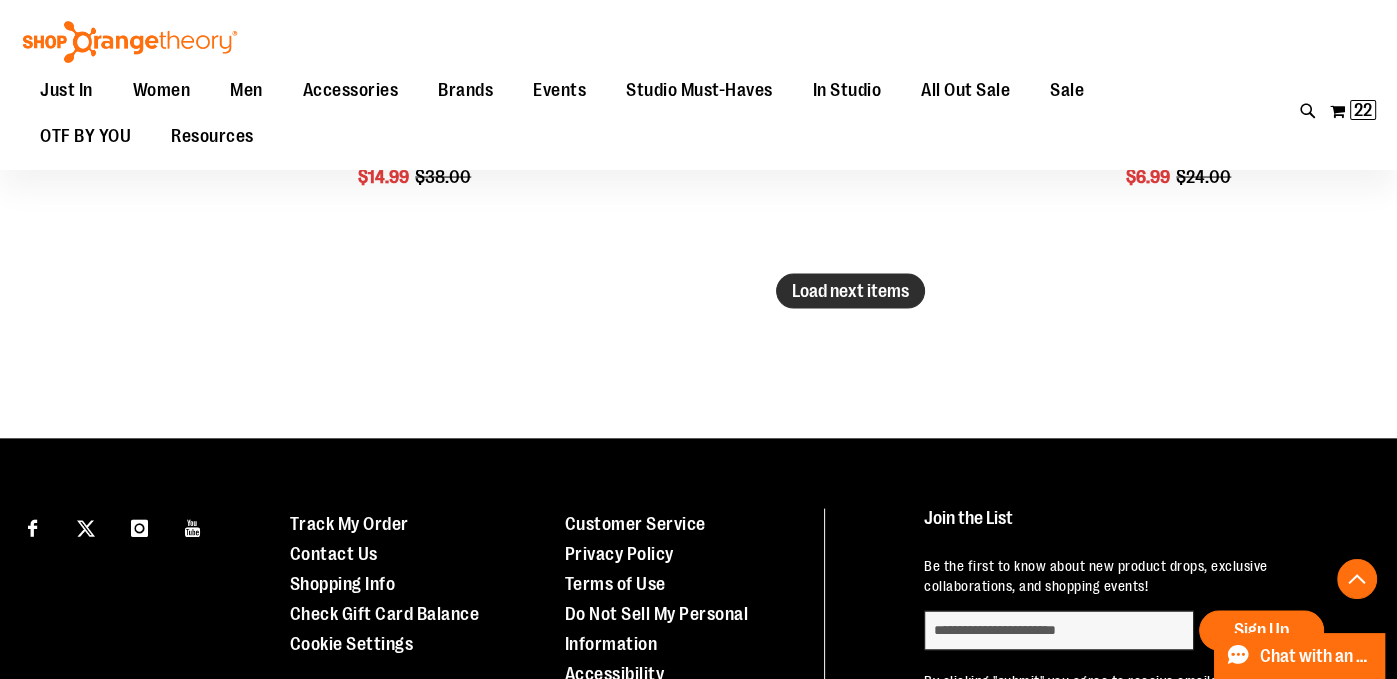 type on "**********" 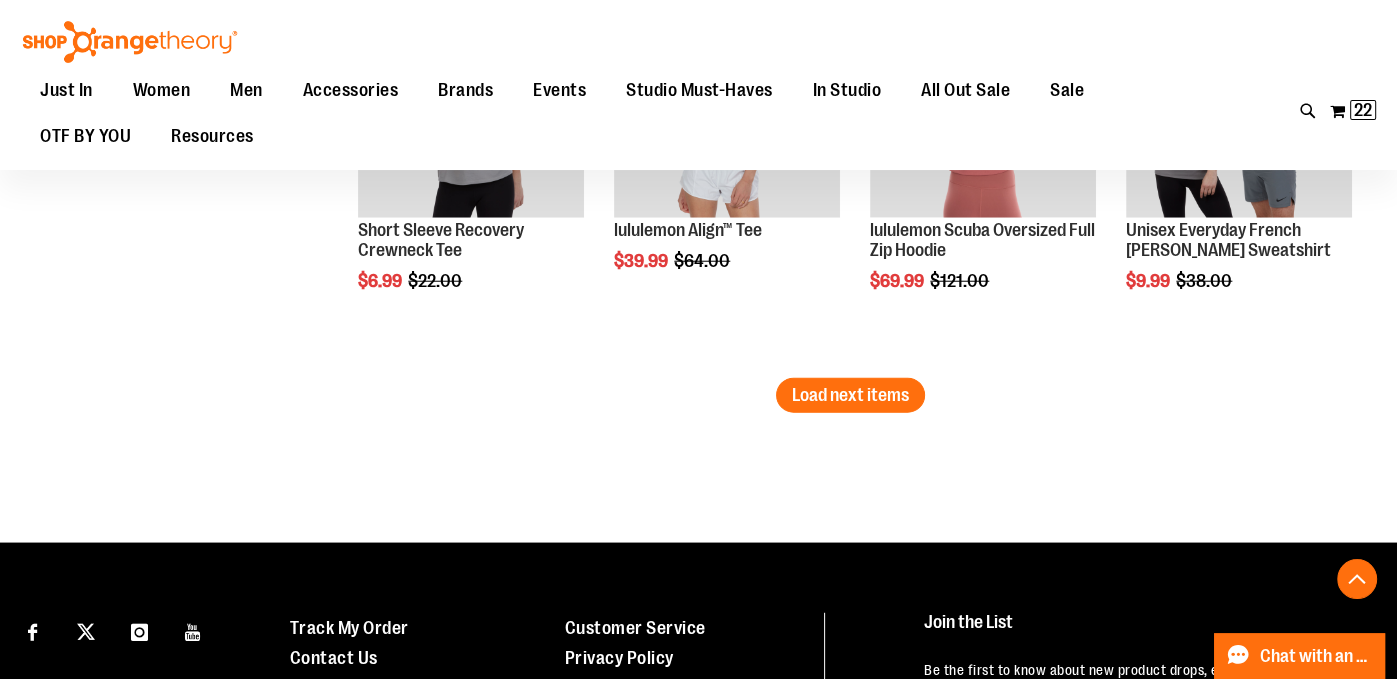 scroll, scrollTop: 4763, scrollLeft: 0, axis: vertical 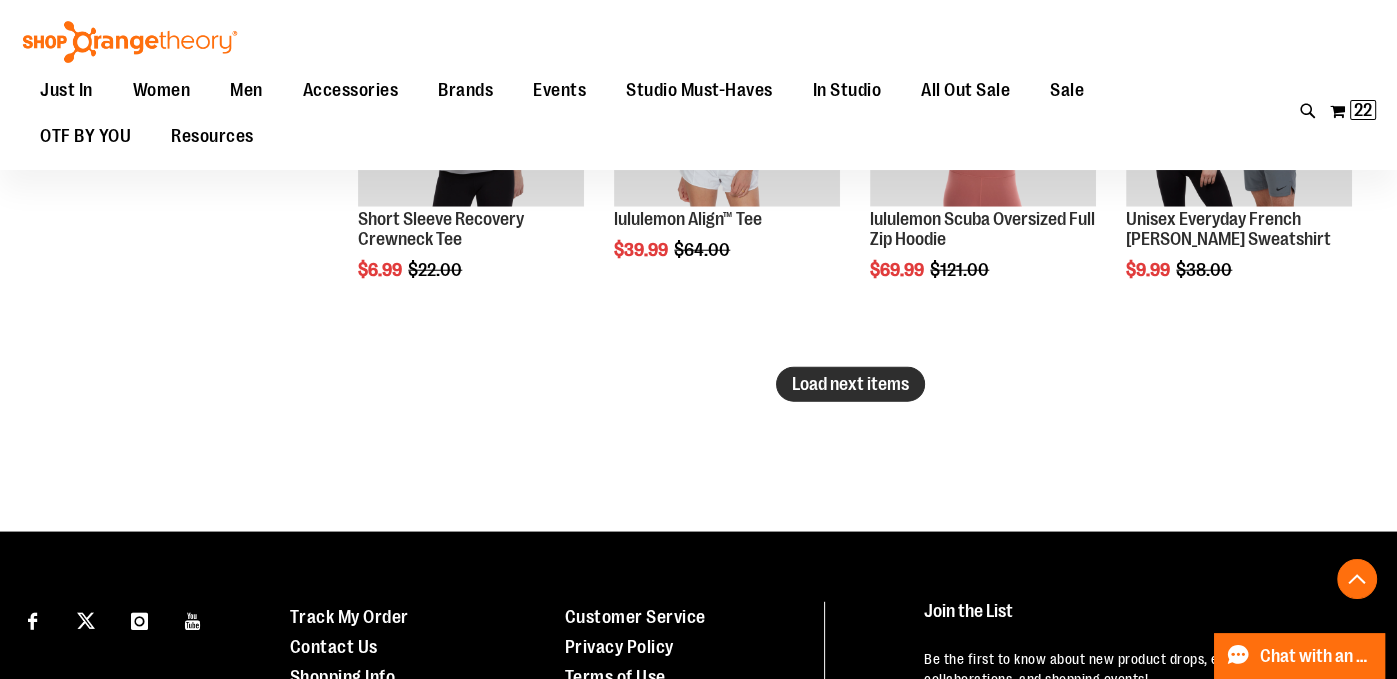 click on "Load next items" at bounding box center (850, 384) 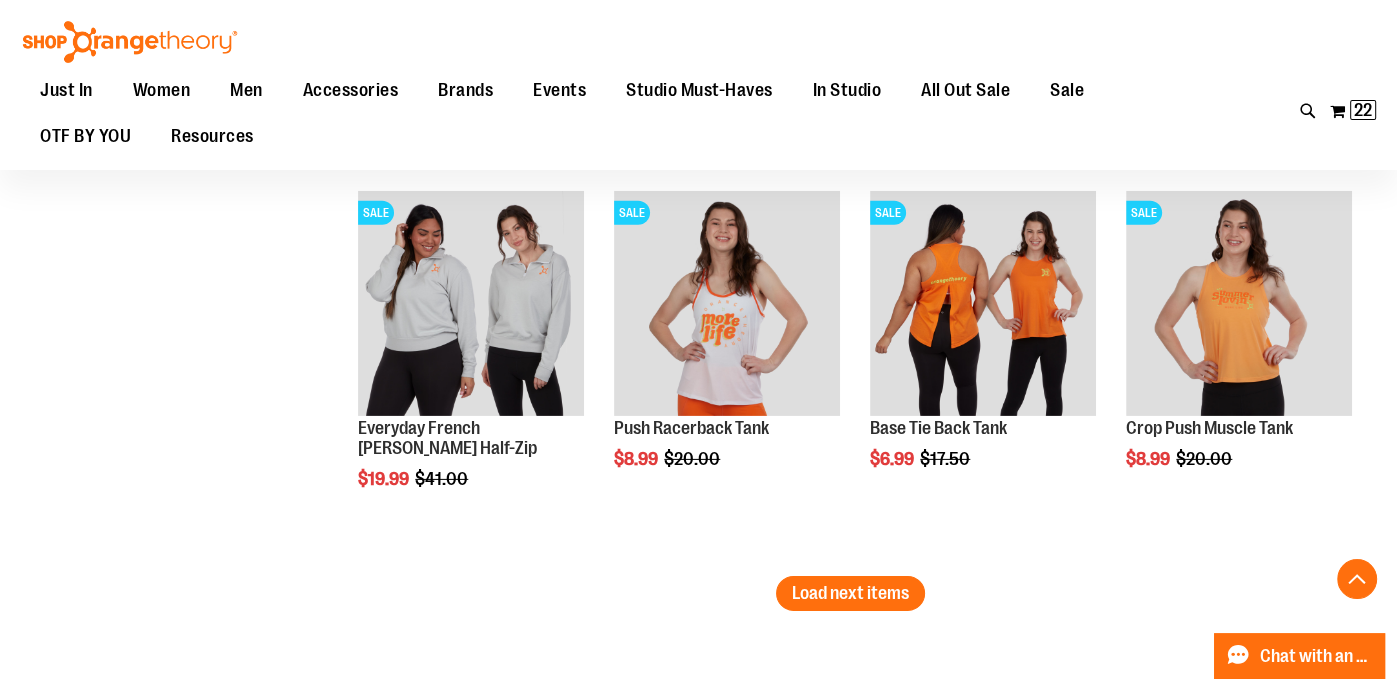 scroll, scrollTop: 5740, scrollLeft: 0, axis: vertical 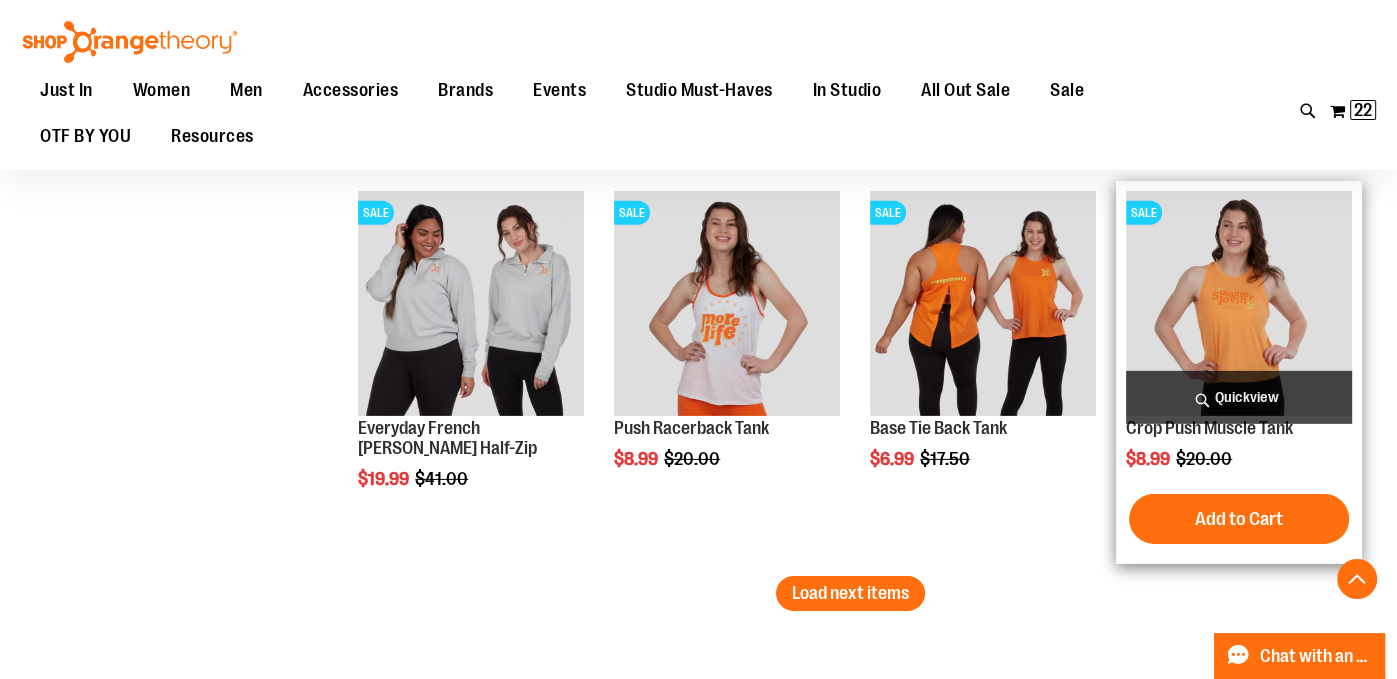 click at bounding box center (1239, 304) 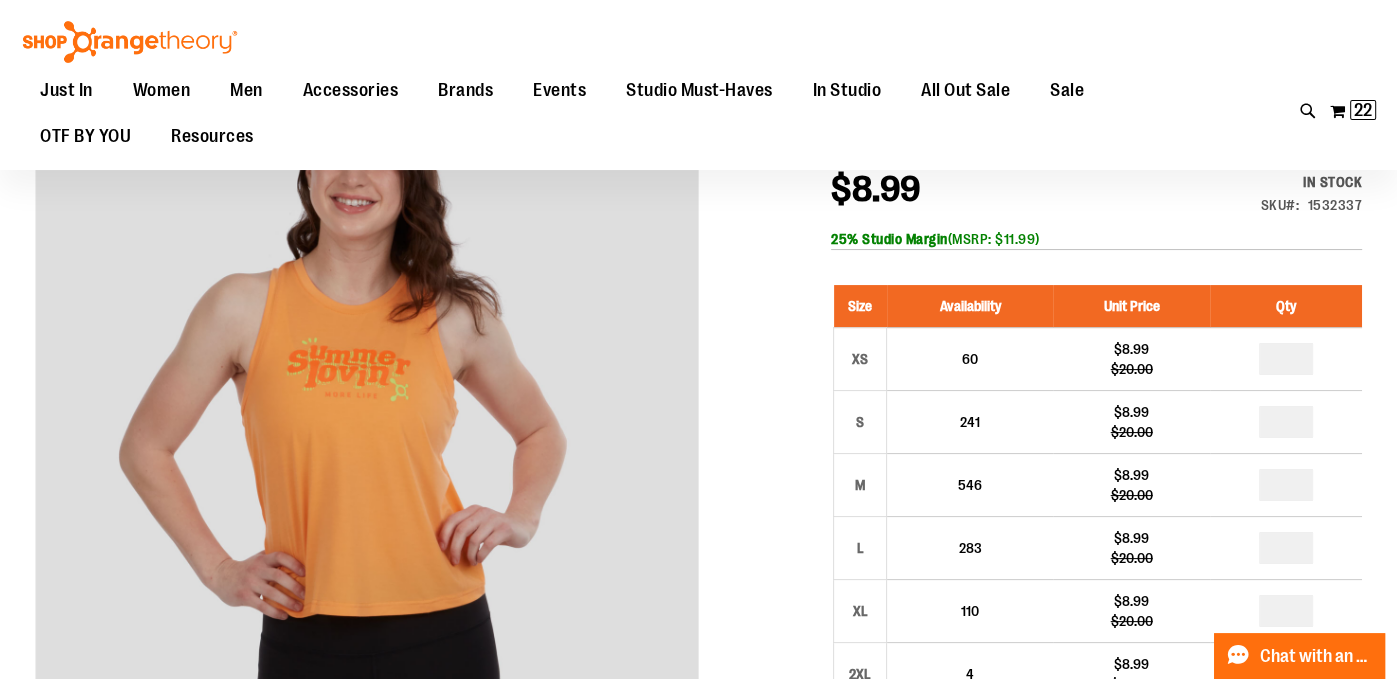 scroll, scrollTop: 0, scrollLeft: 0, axis: both 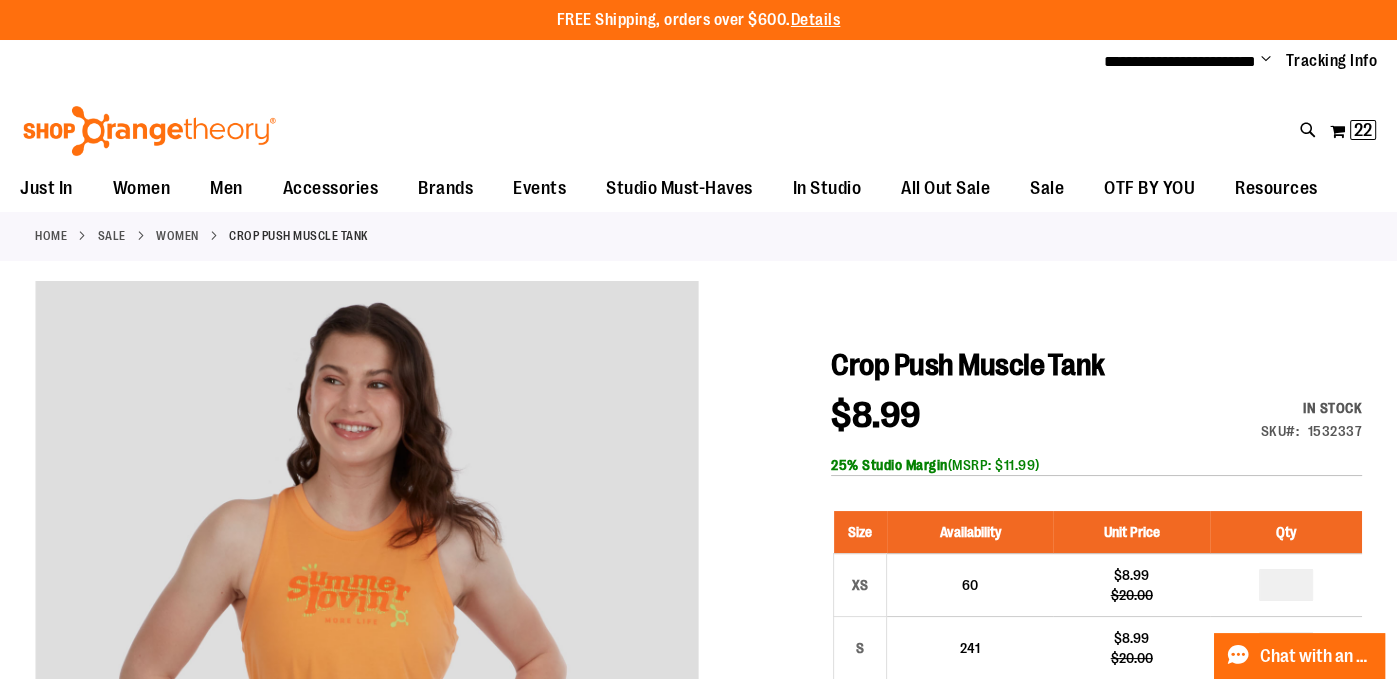type on "**********" 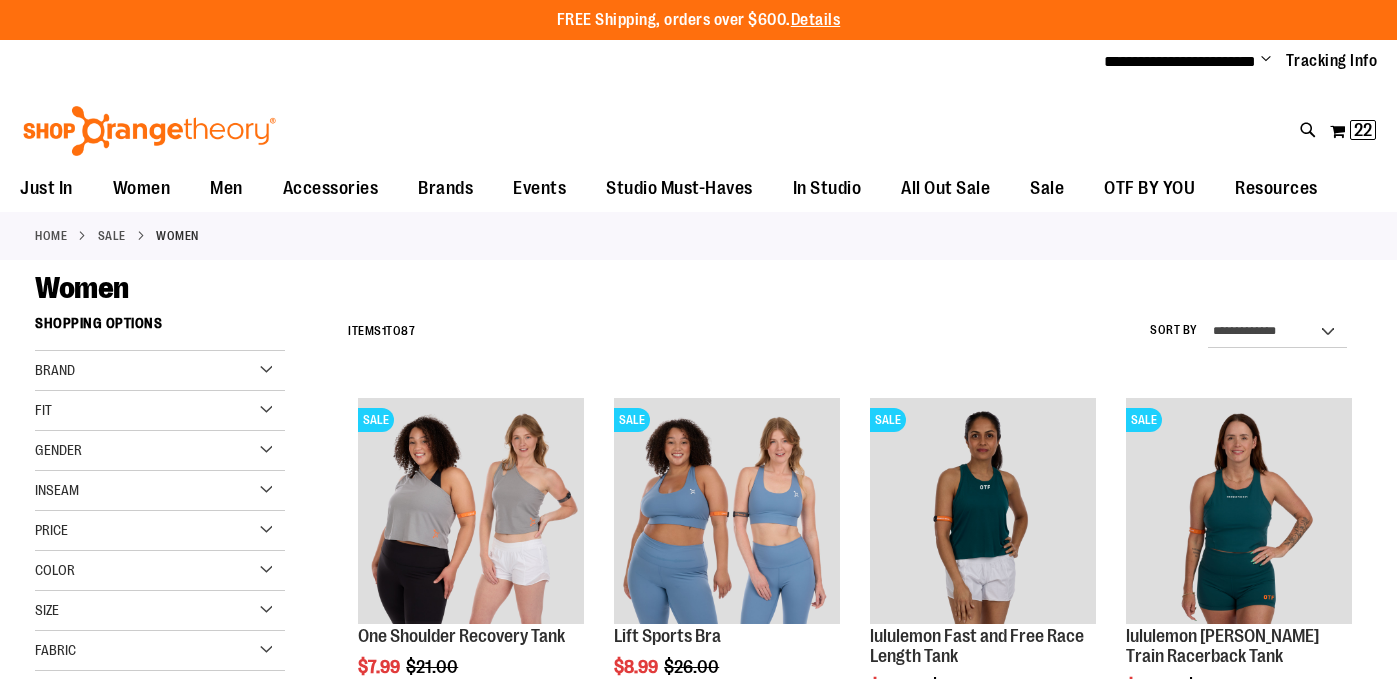 scroll, scrollTop: 0, scrollLeft: 0, axis: both 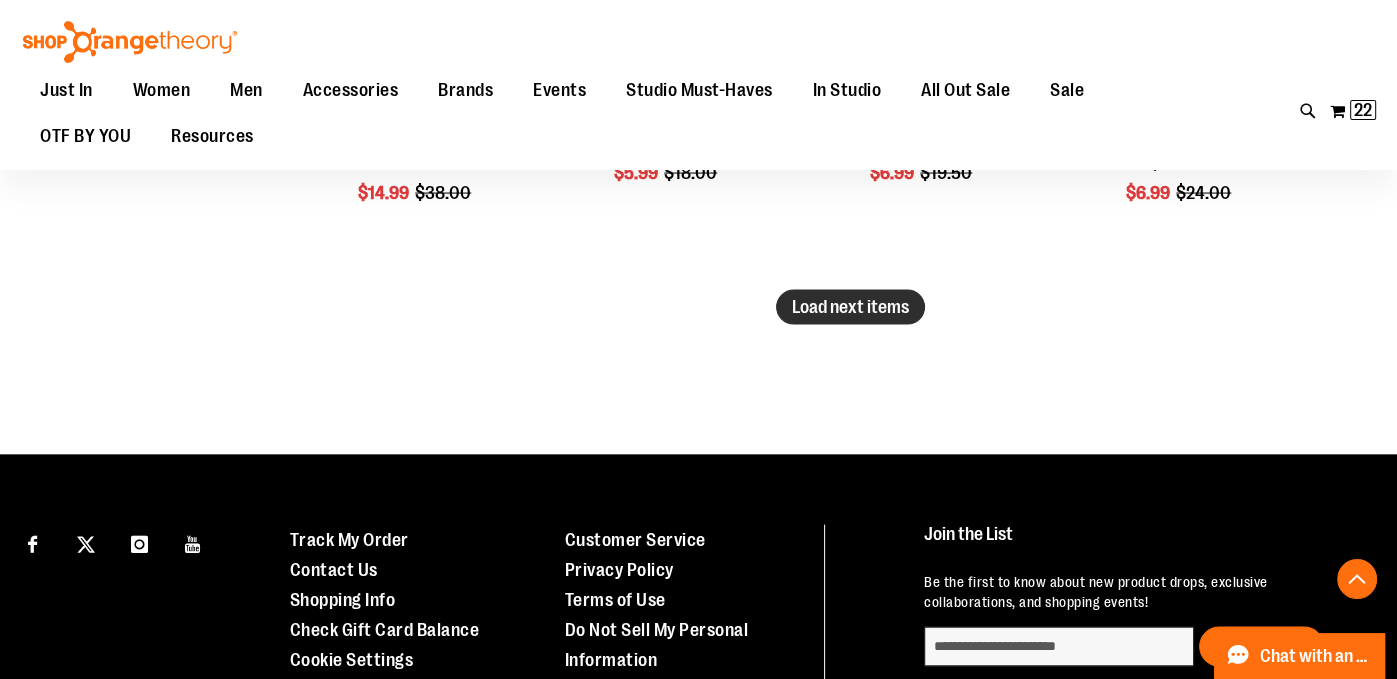 type on "**********" 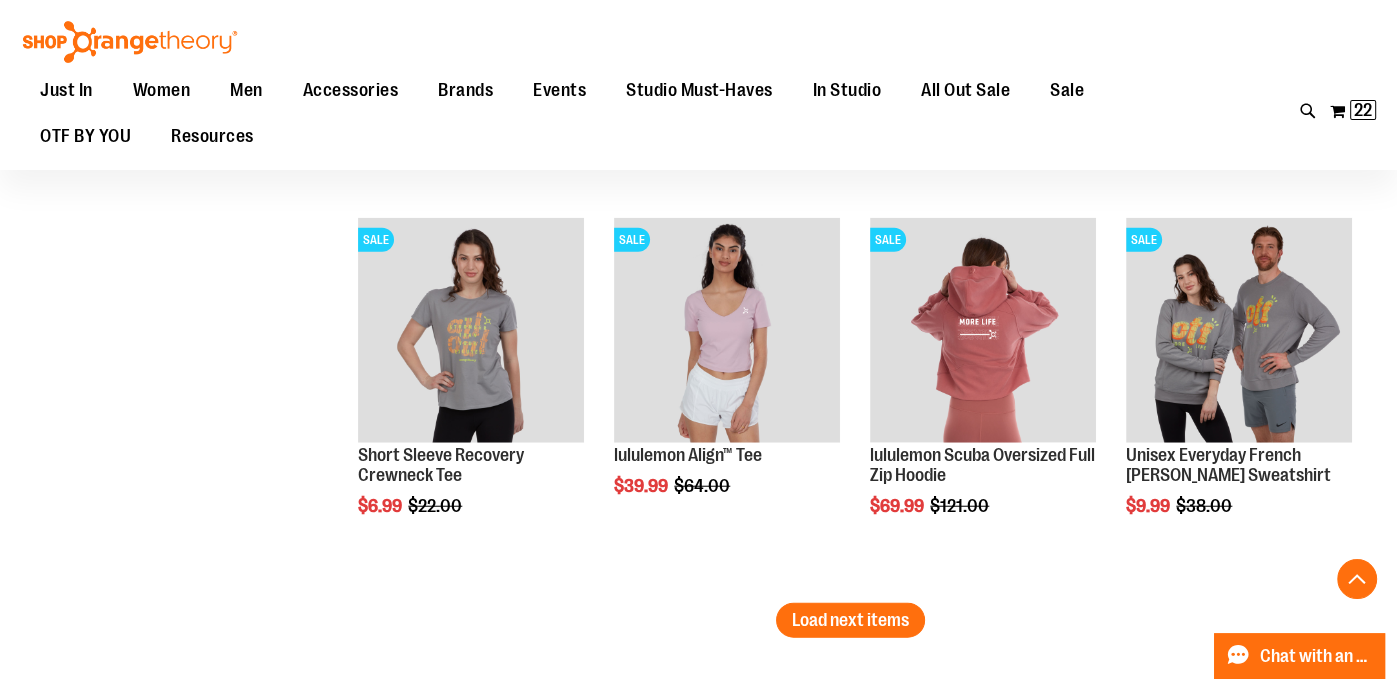 scroll, scrollTop: 4532, scrollLeft: 0, axis: vertical 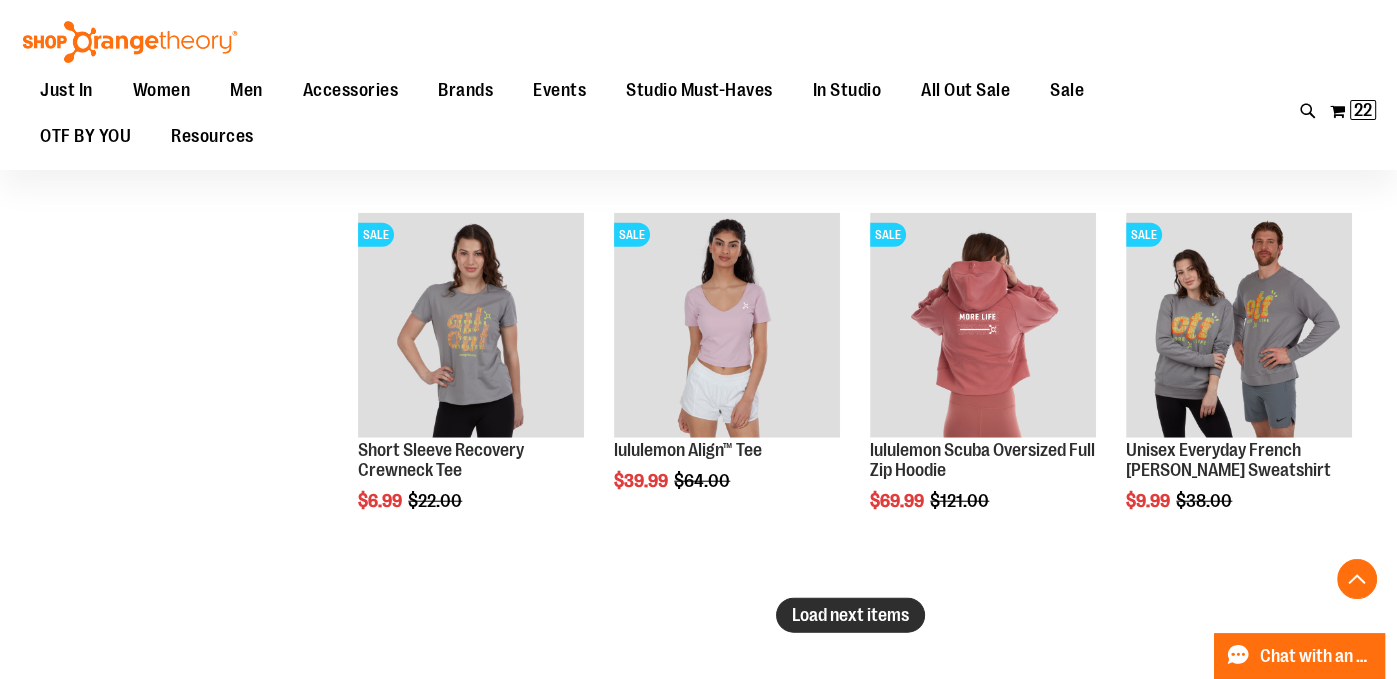 click on "Load next items" at bounding box center (850, 615) 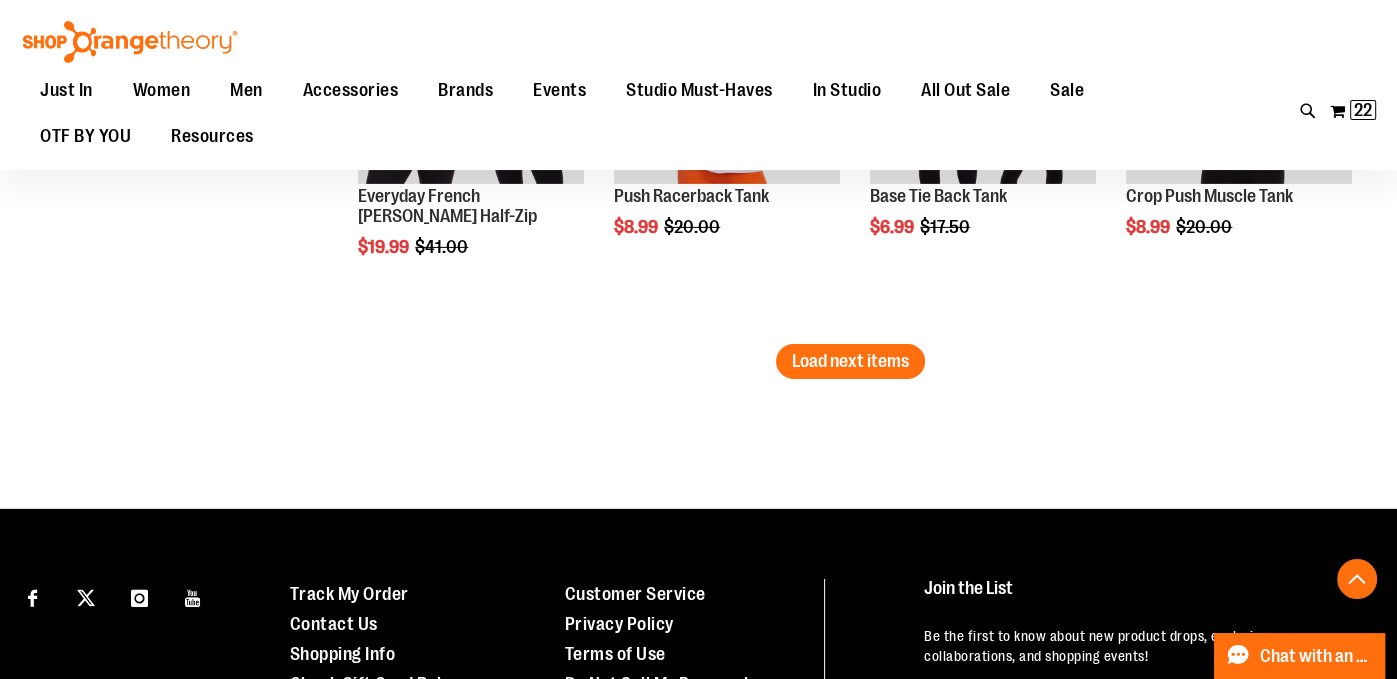 scroll, scrollTop: 5974, scrollLeft: 0, axis: vertical 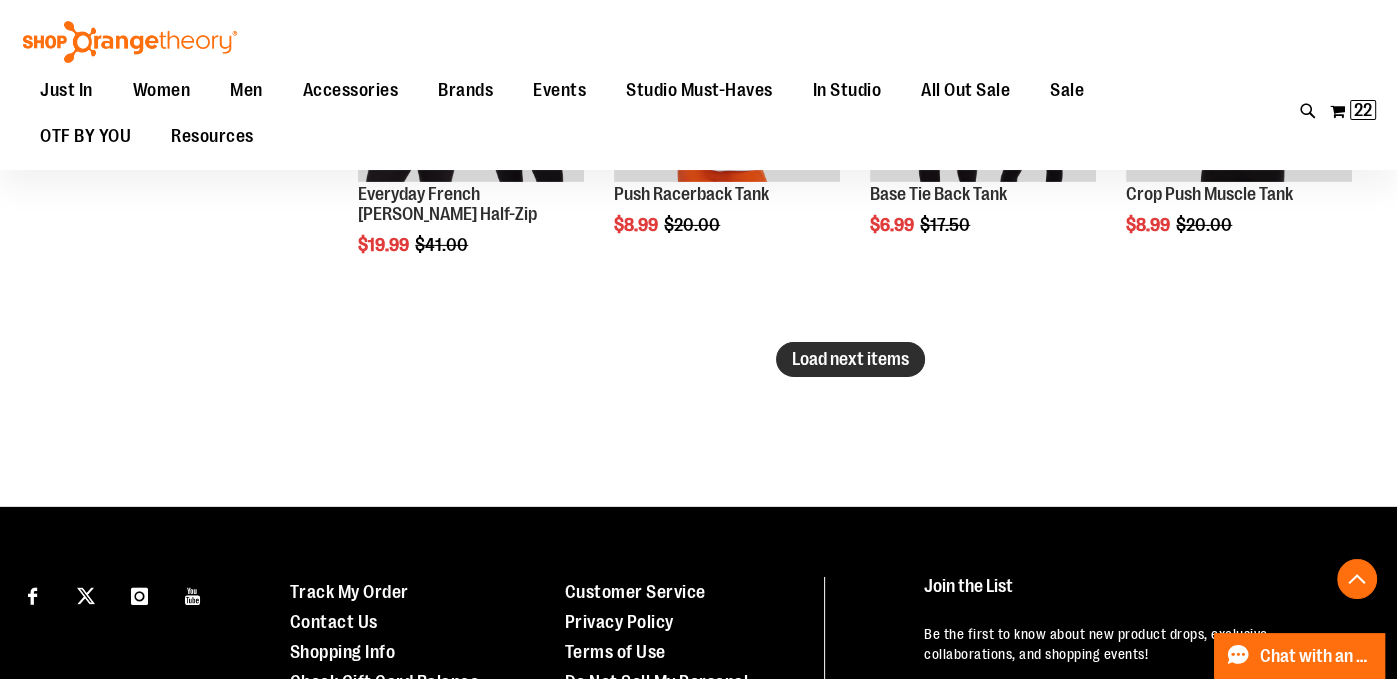click on "Load next items" at bounding box center [850, 359] 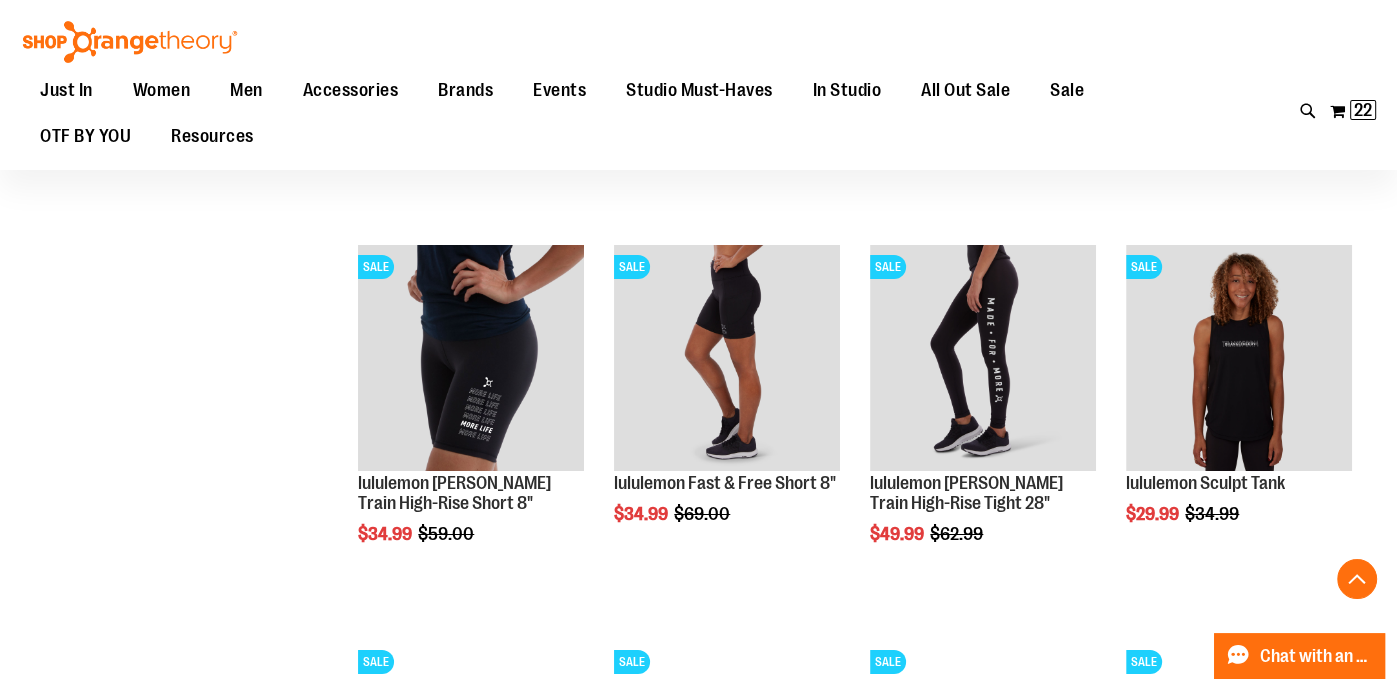 scroll, scrollTop: 6476, scrollLeft: 0, axis: vertical 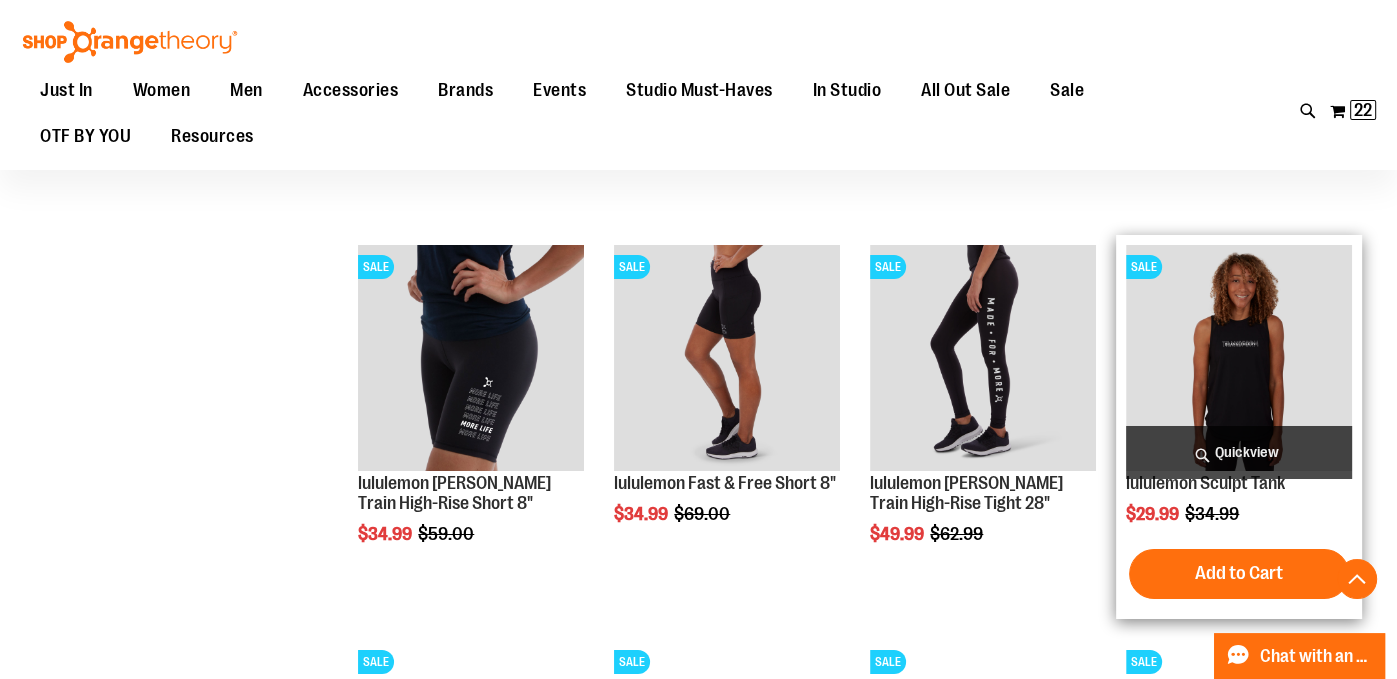 click at bounding box center (1239, 358) 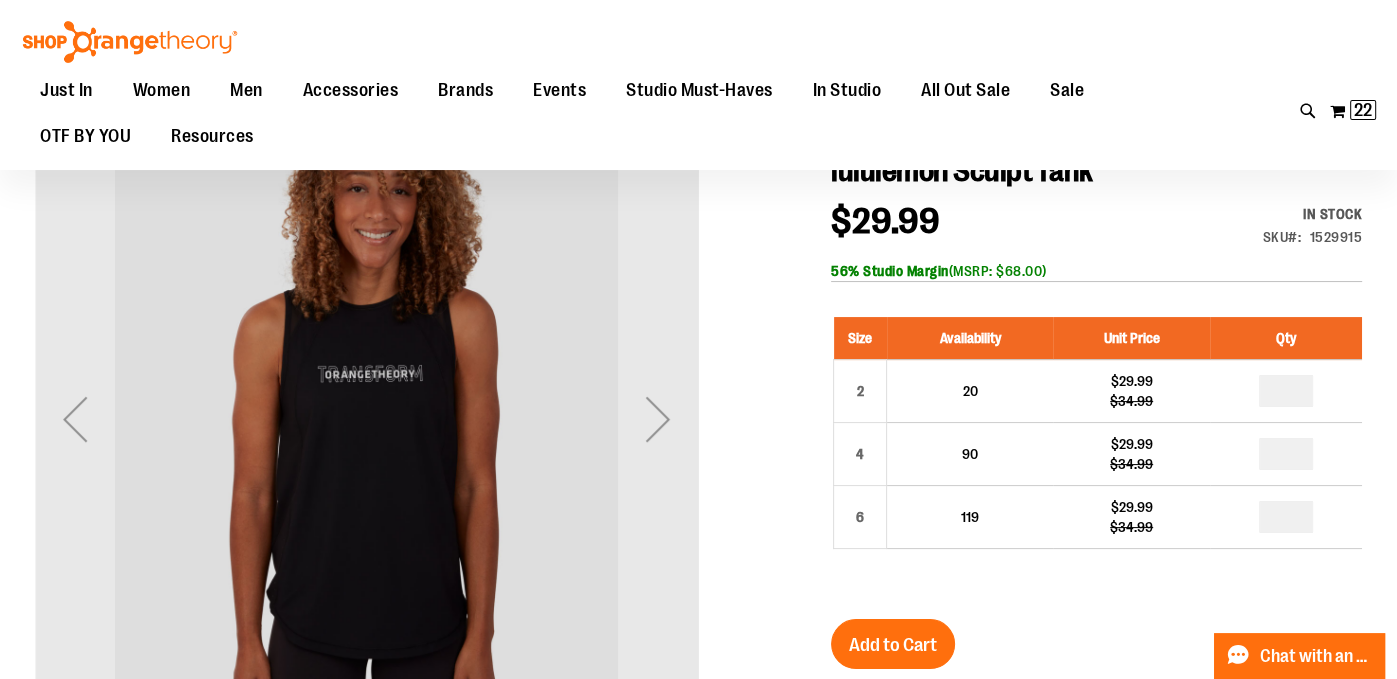 scroll, scrollTop: 196, scrollLeft: 0, axis: vertical 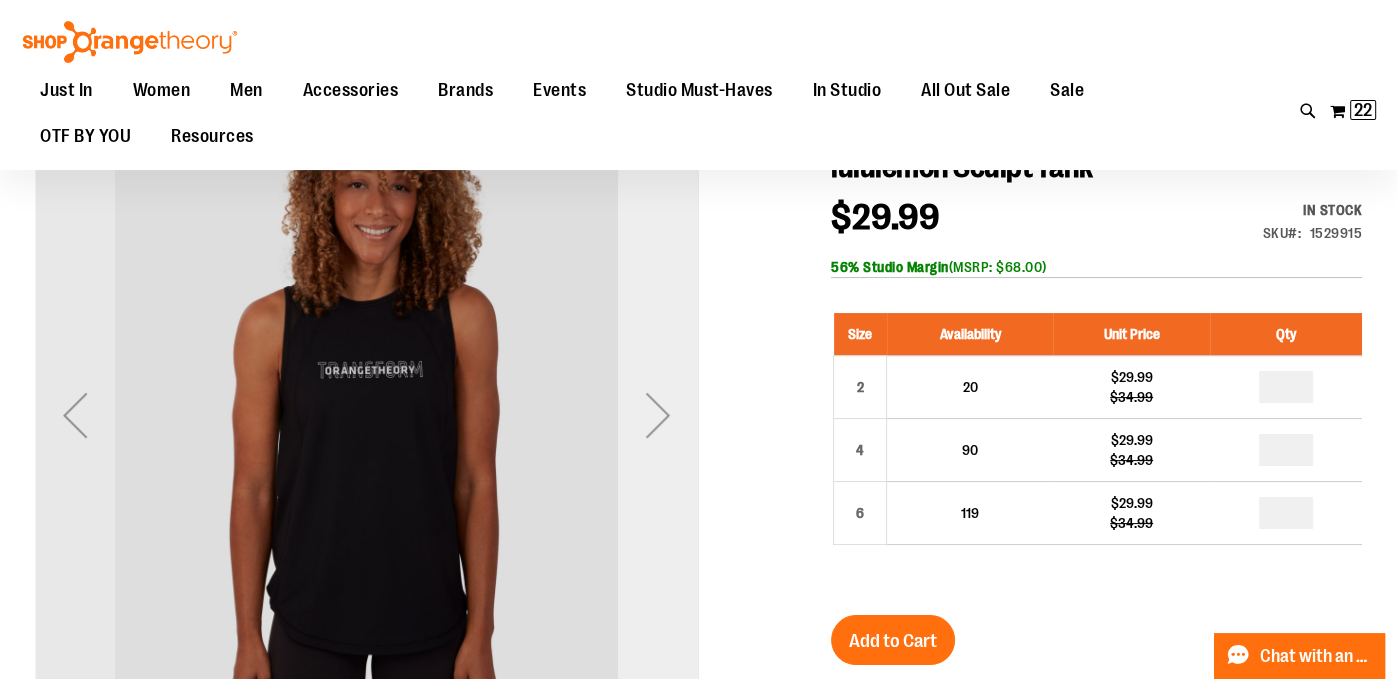 type on "**********" 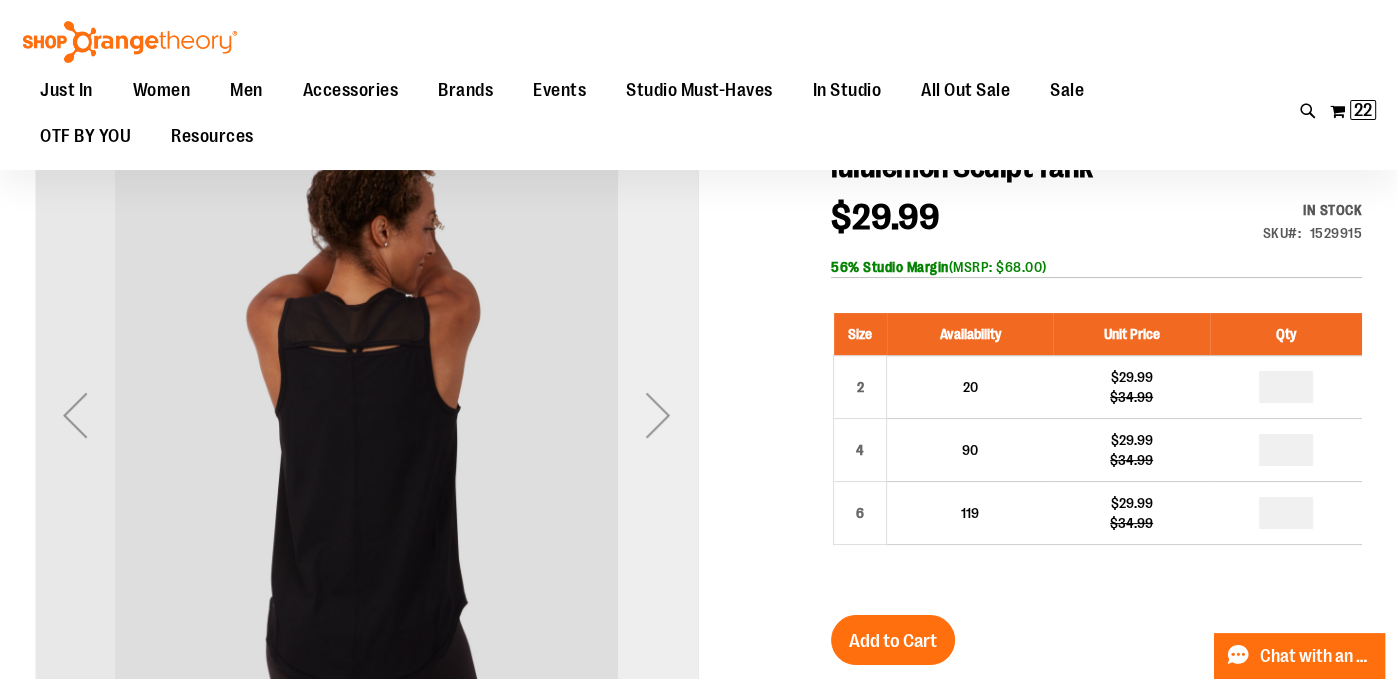 click at bounding box center (658, 415) 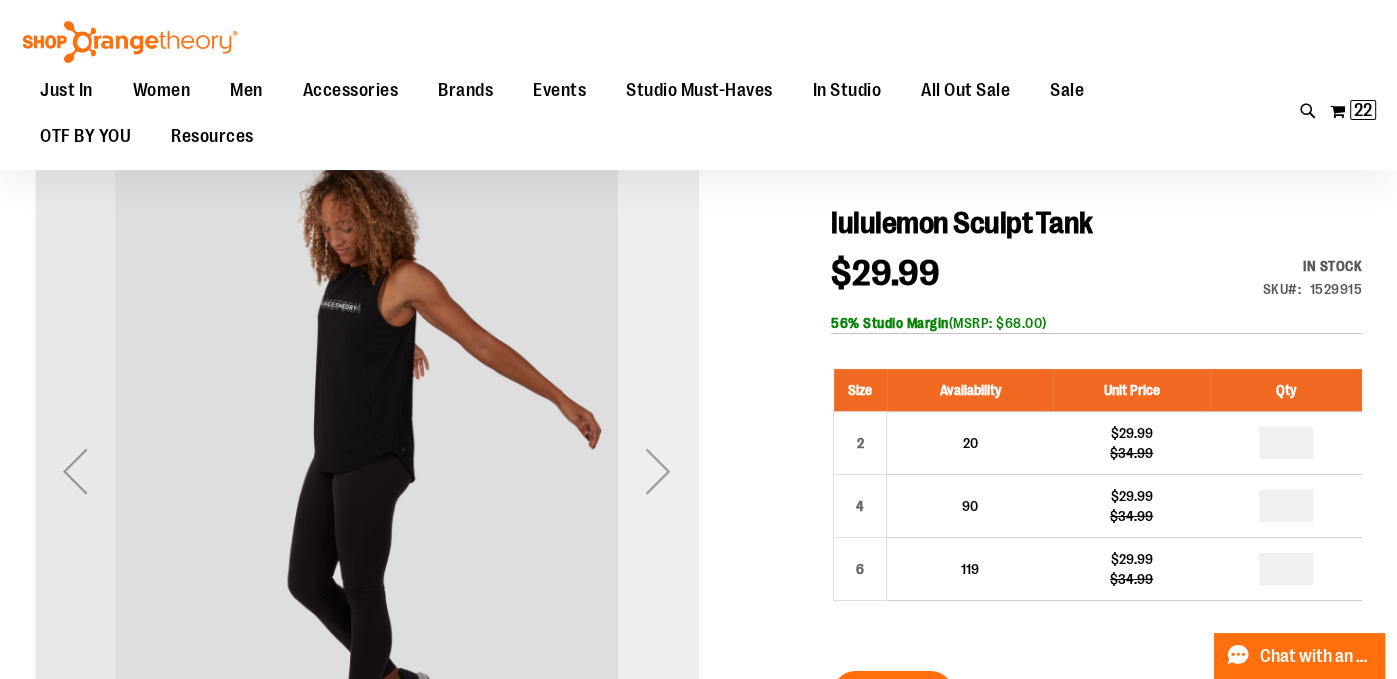 scroll, scrollTop: 0, scrollLeft: 0, axis: both 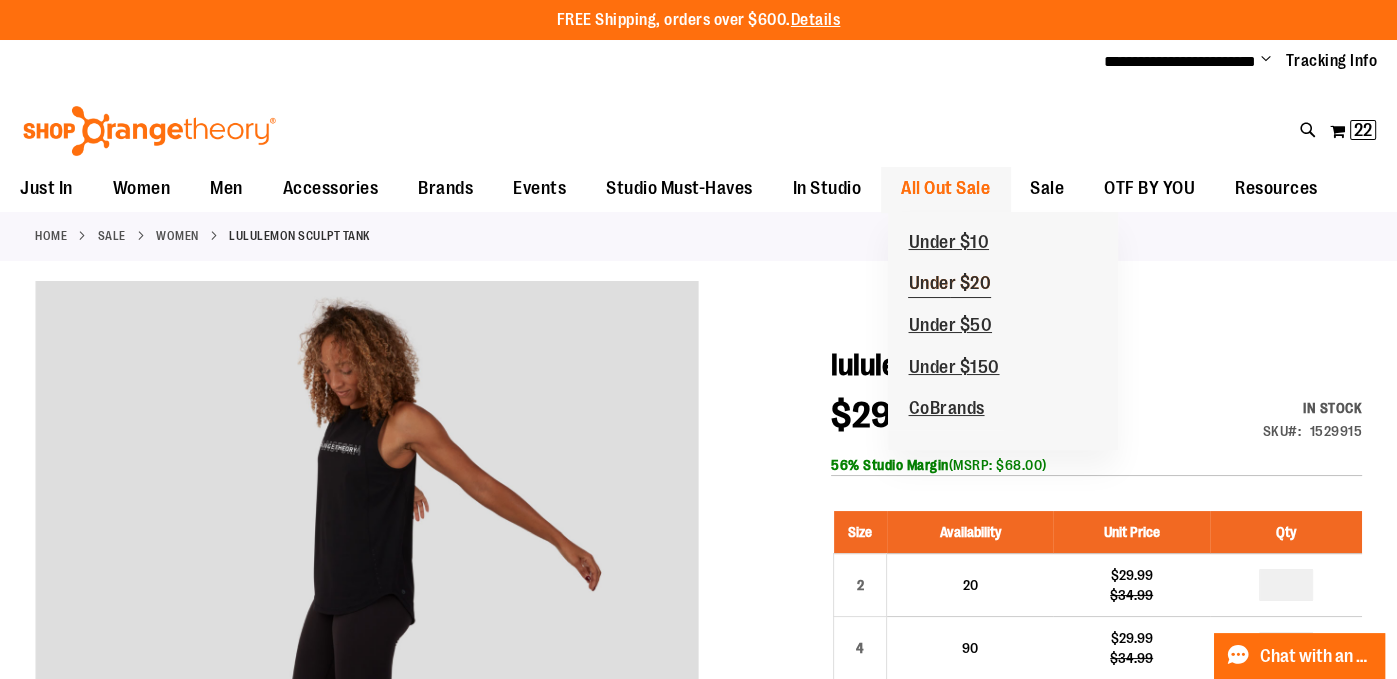 click on "Under $20" at bounding box center (949, 285) 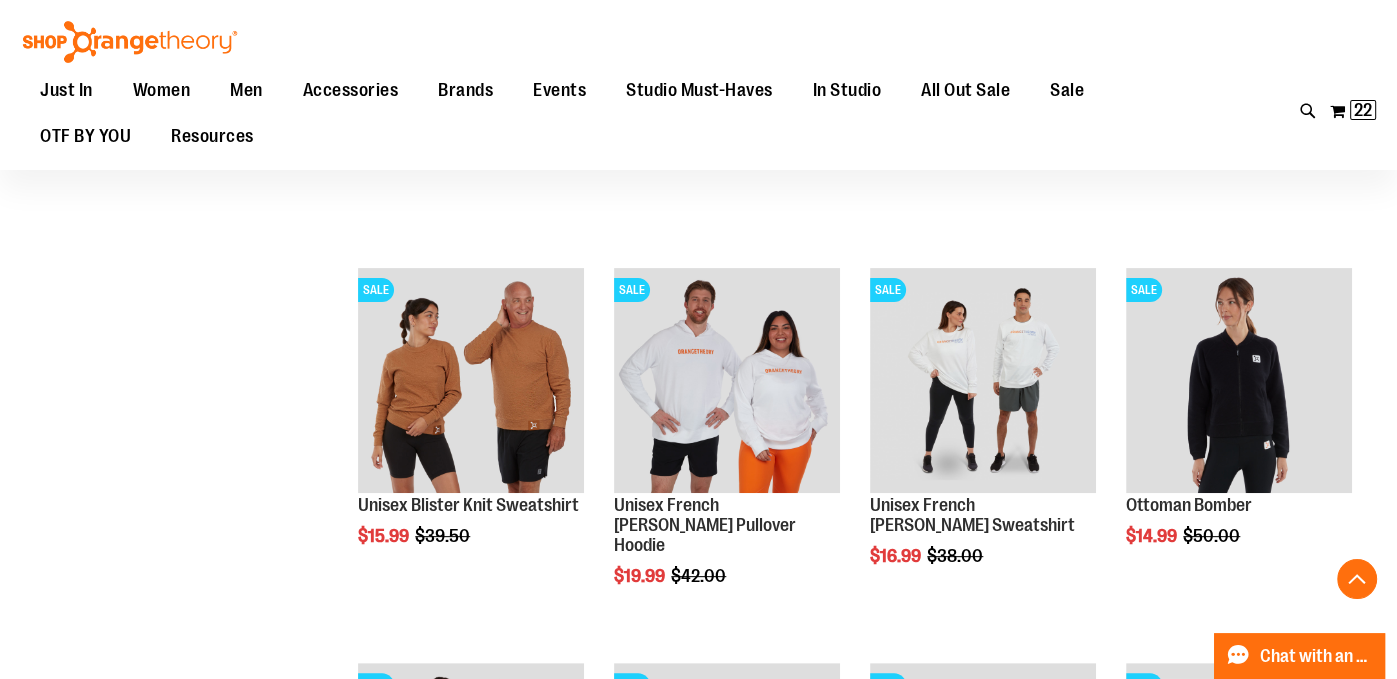 scroll, scrollTop: 524, scrollLeft: 0, axis: vertical 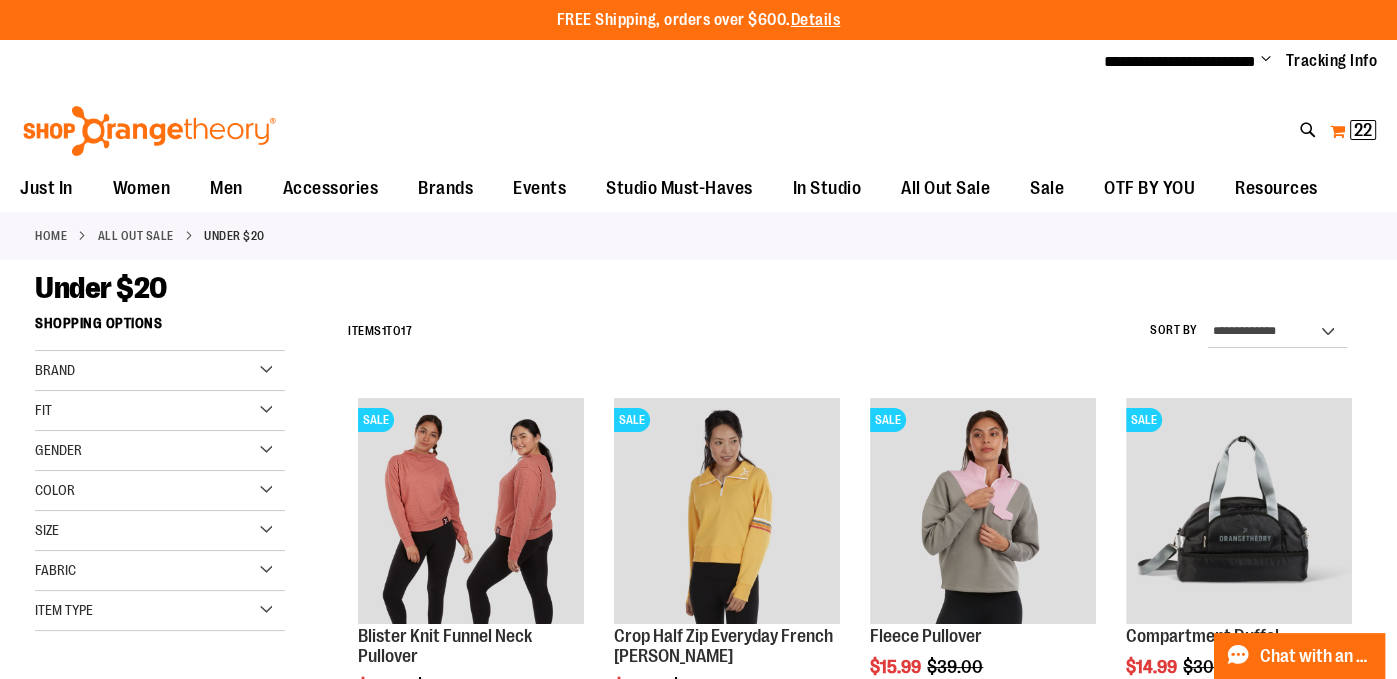 type on "**********" 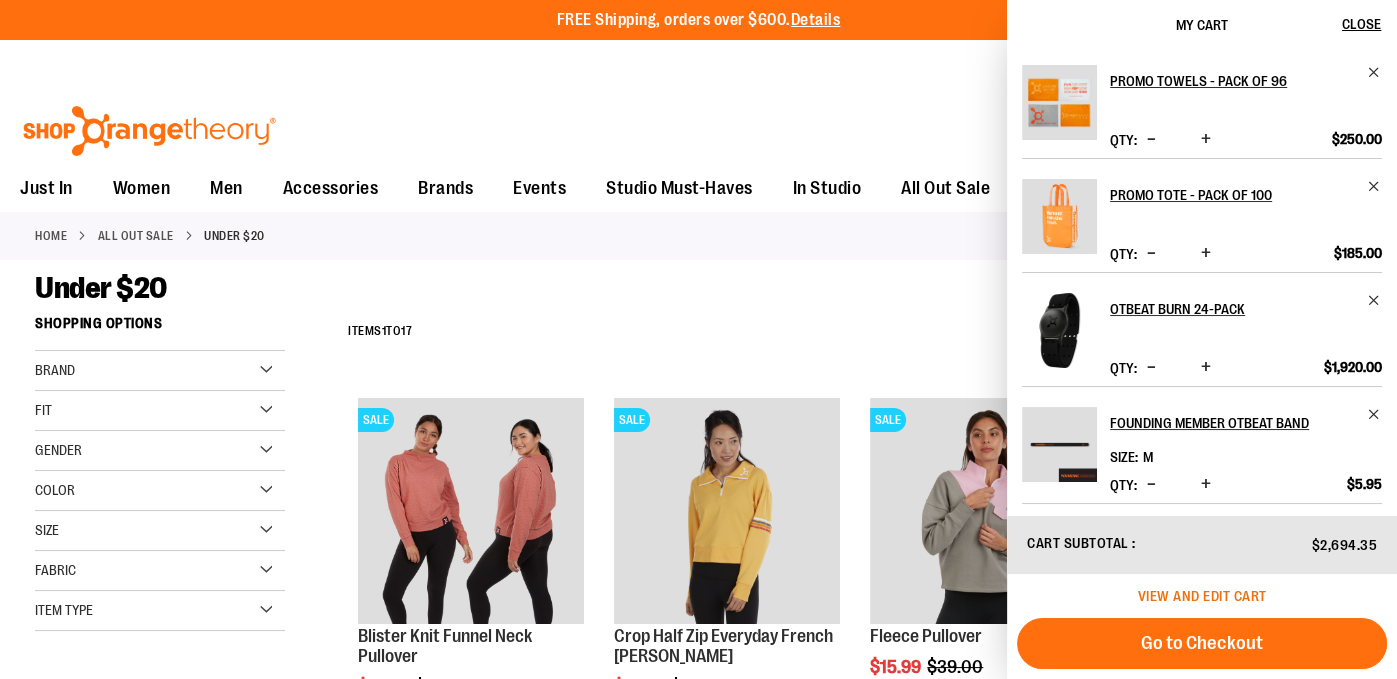 click on "View and edit cart" at bounding box center (1202, 596) 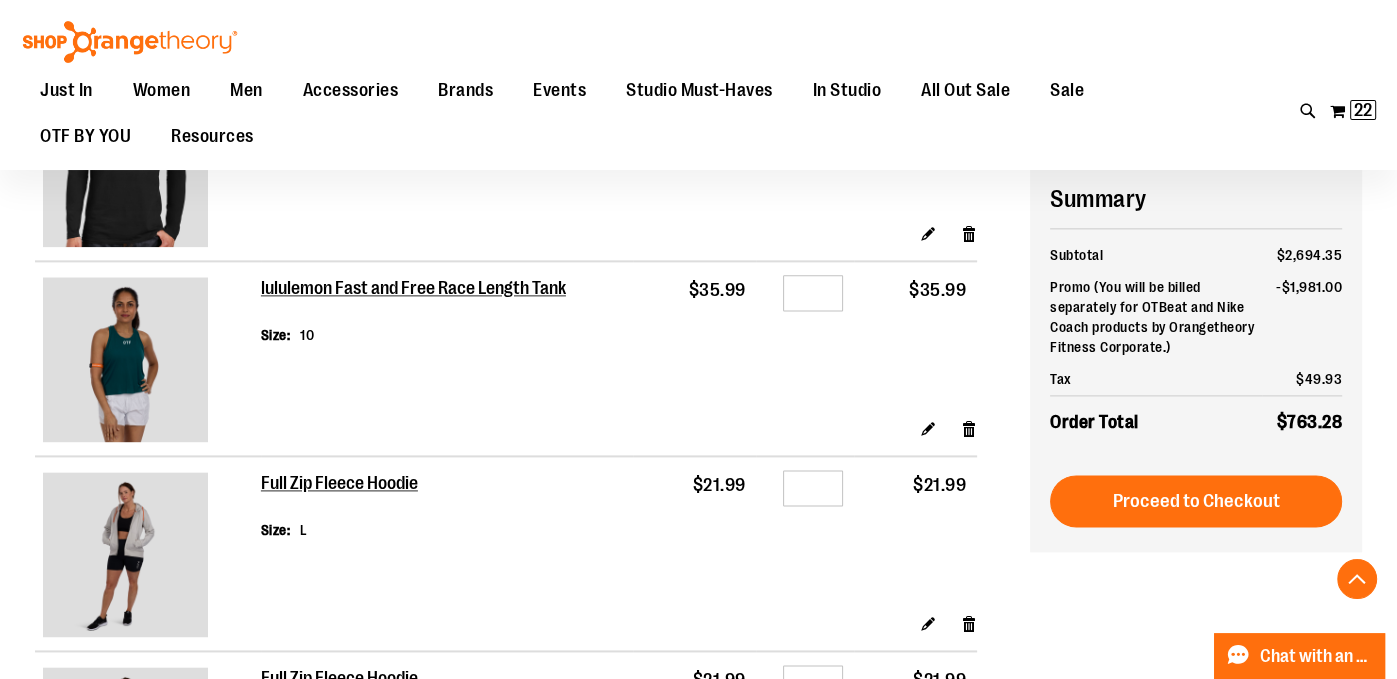 scroll, scrollTop: 2327, scrollLeft: 0, axis: vertical 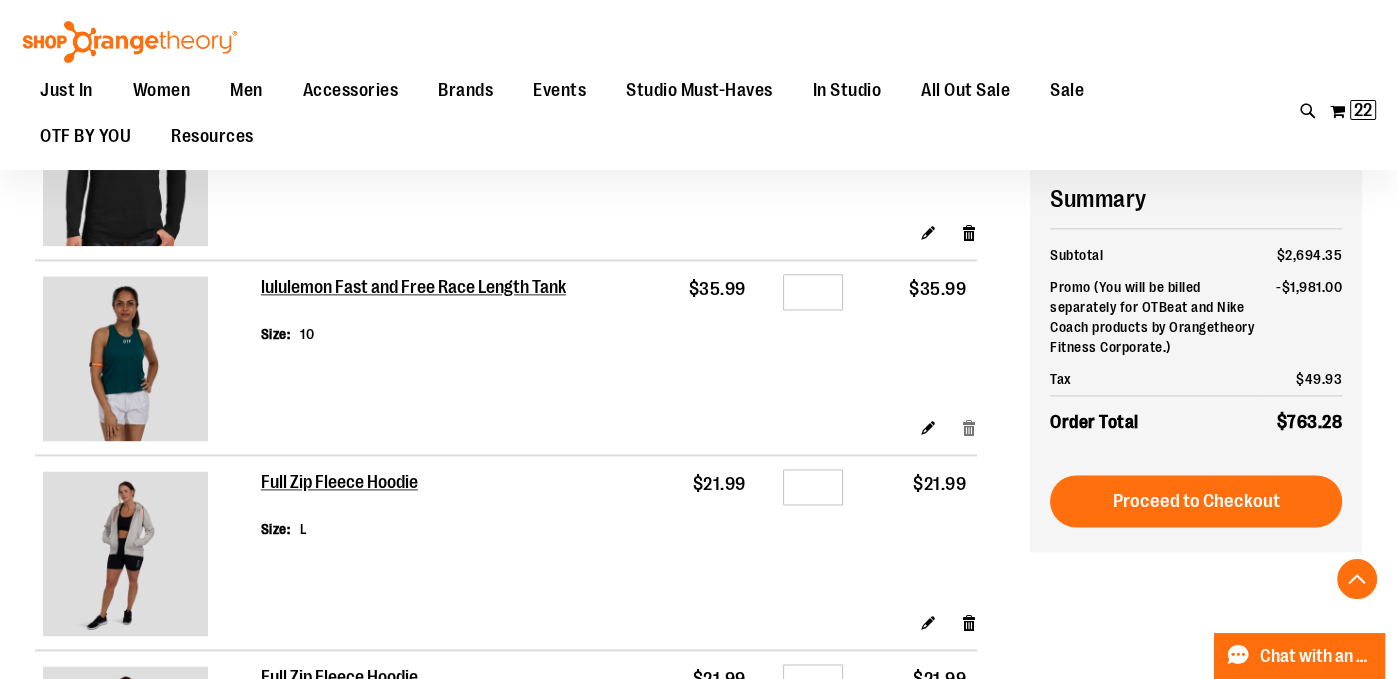 type on "**********" 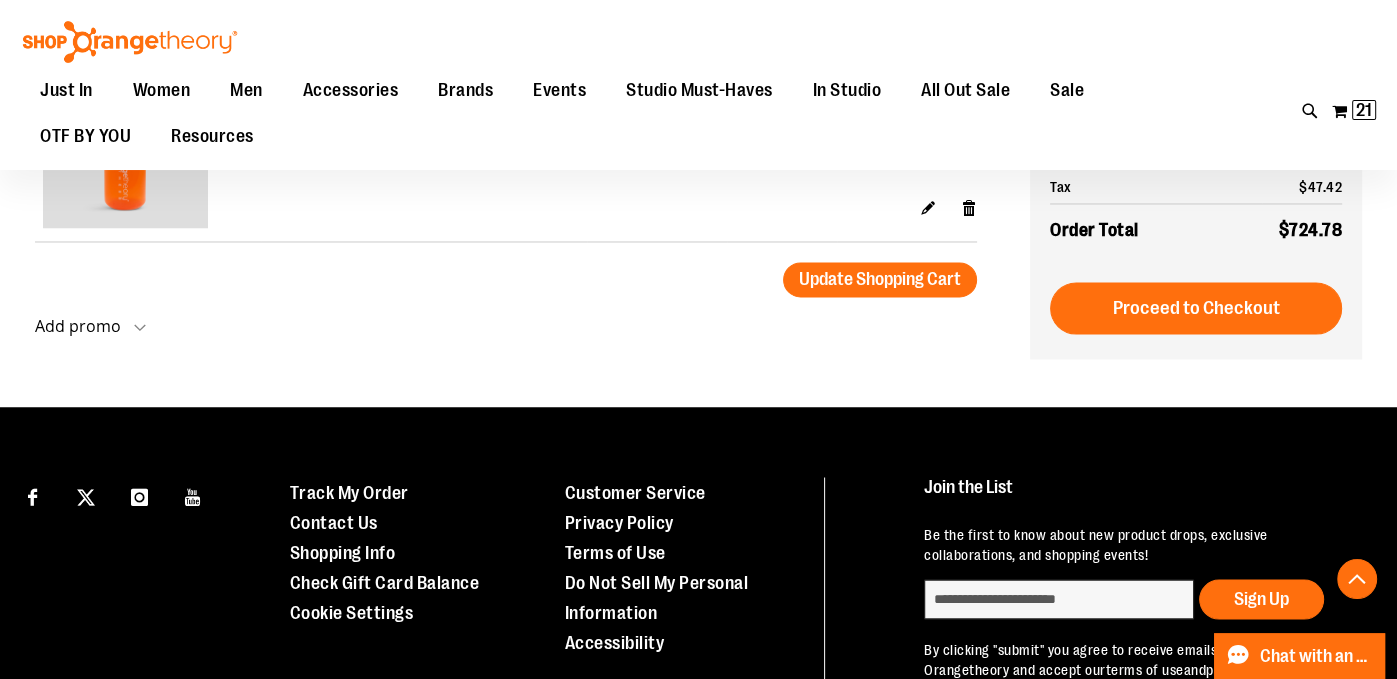 scroll, scrollTop: 3126, scrollLeft: 0, axis: vertical 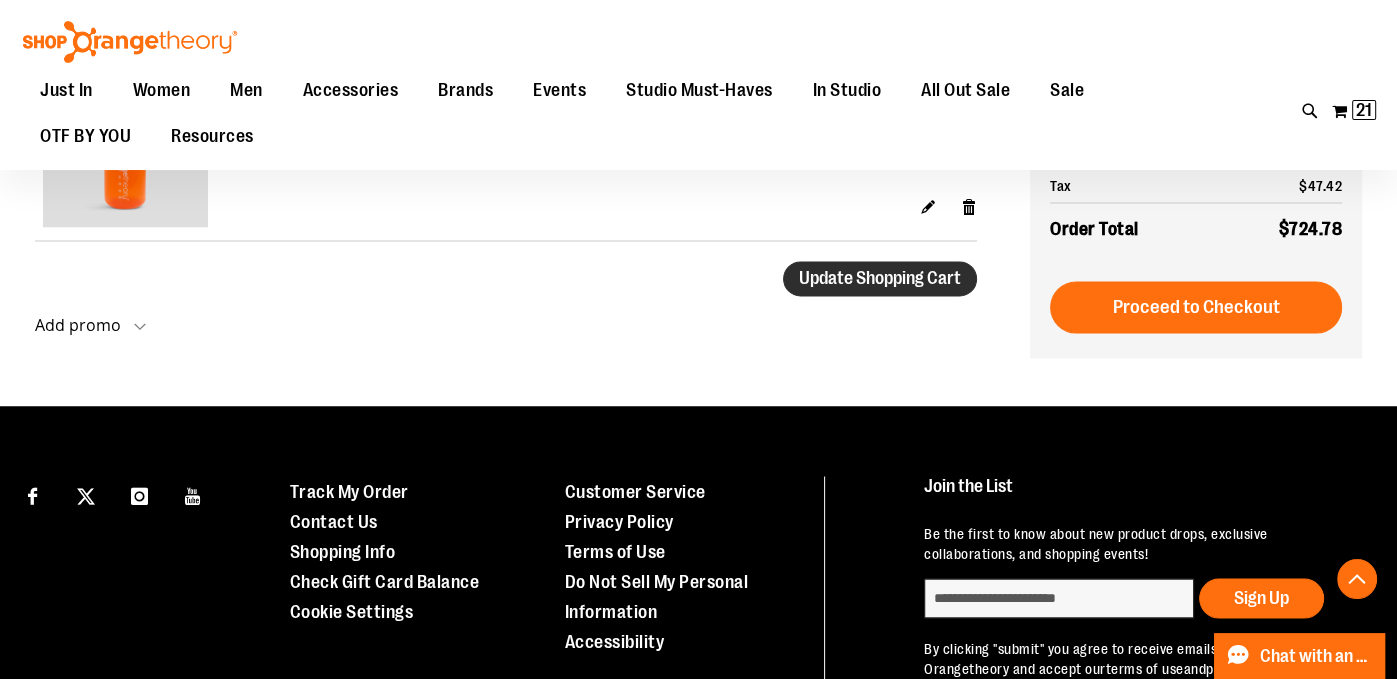 type on "**********" 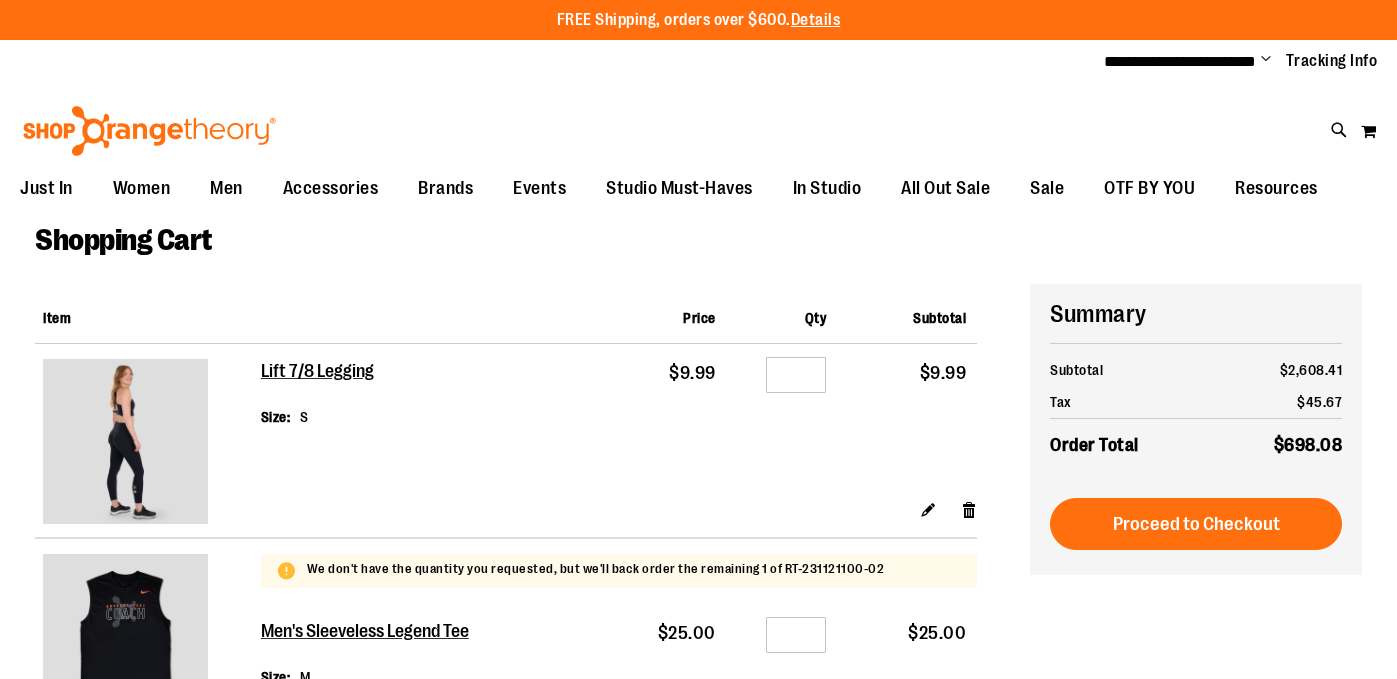 scroll, scrollTop: 0, scrollLeft: 0, axis: both 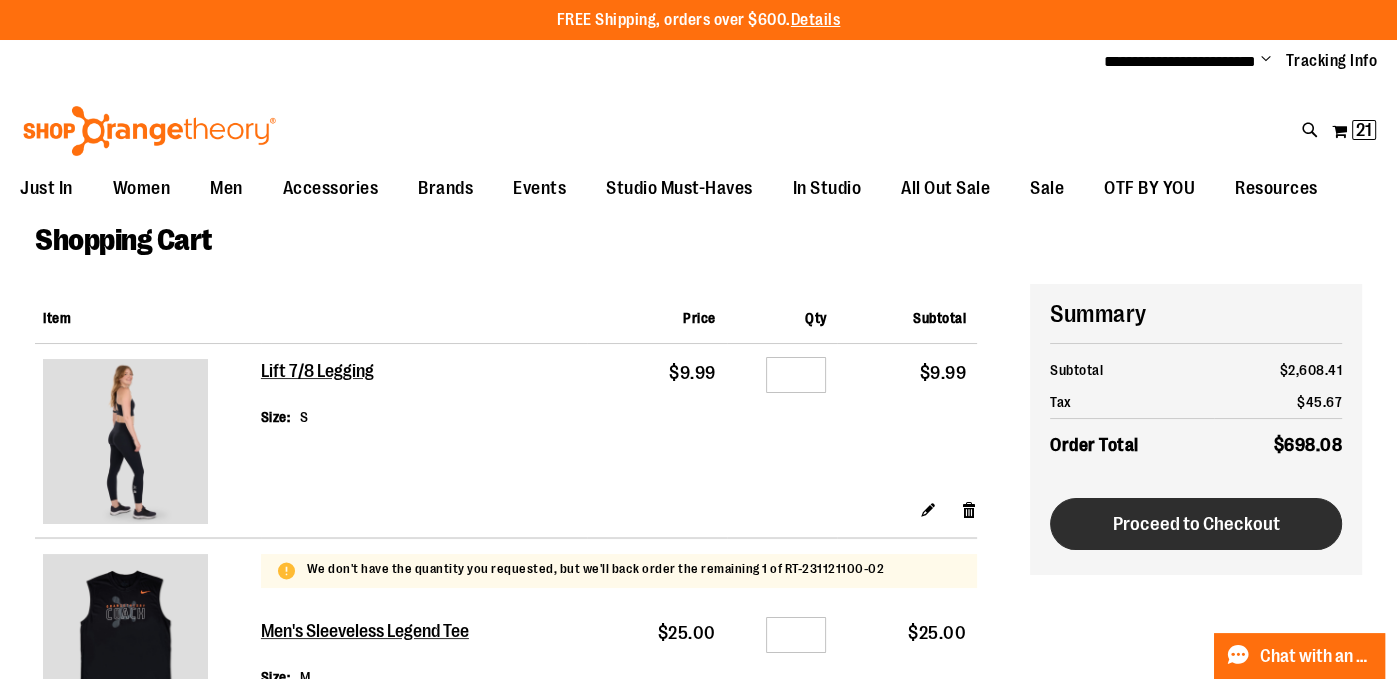 type on "**********" 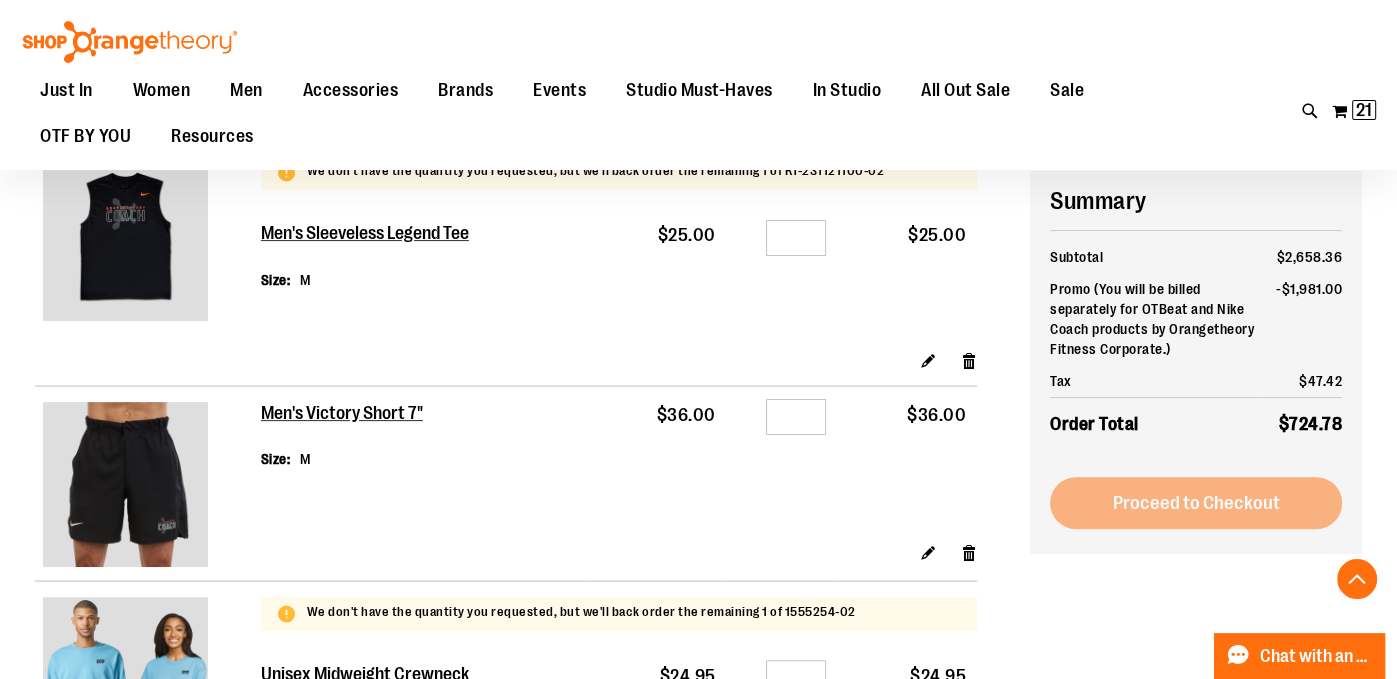 scroll, scrollTop: 398, scrollLeft: 0, axis: vertical 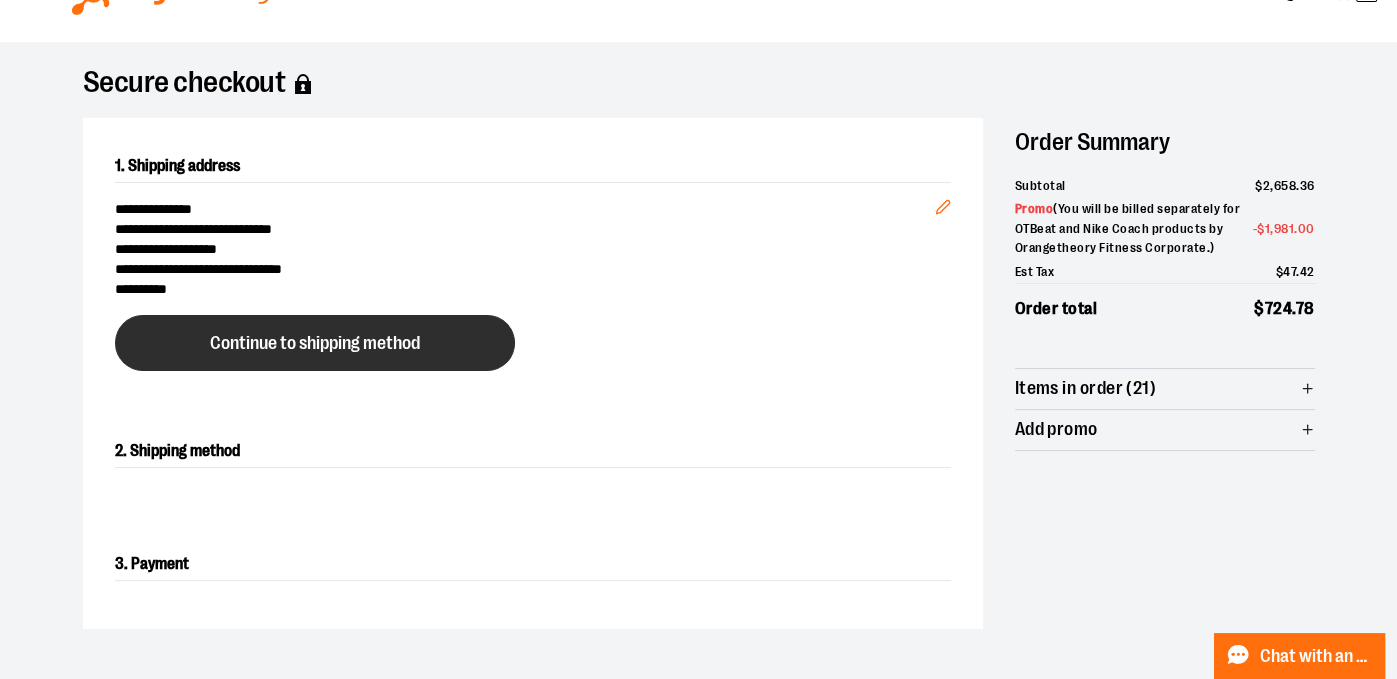 click on "Continue to shipping method" at bounding box center (315, 343) 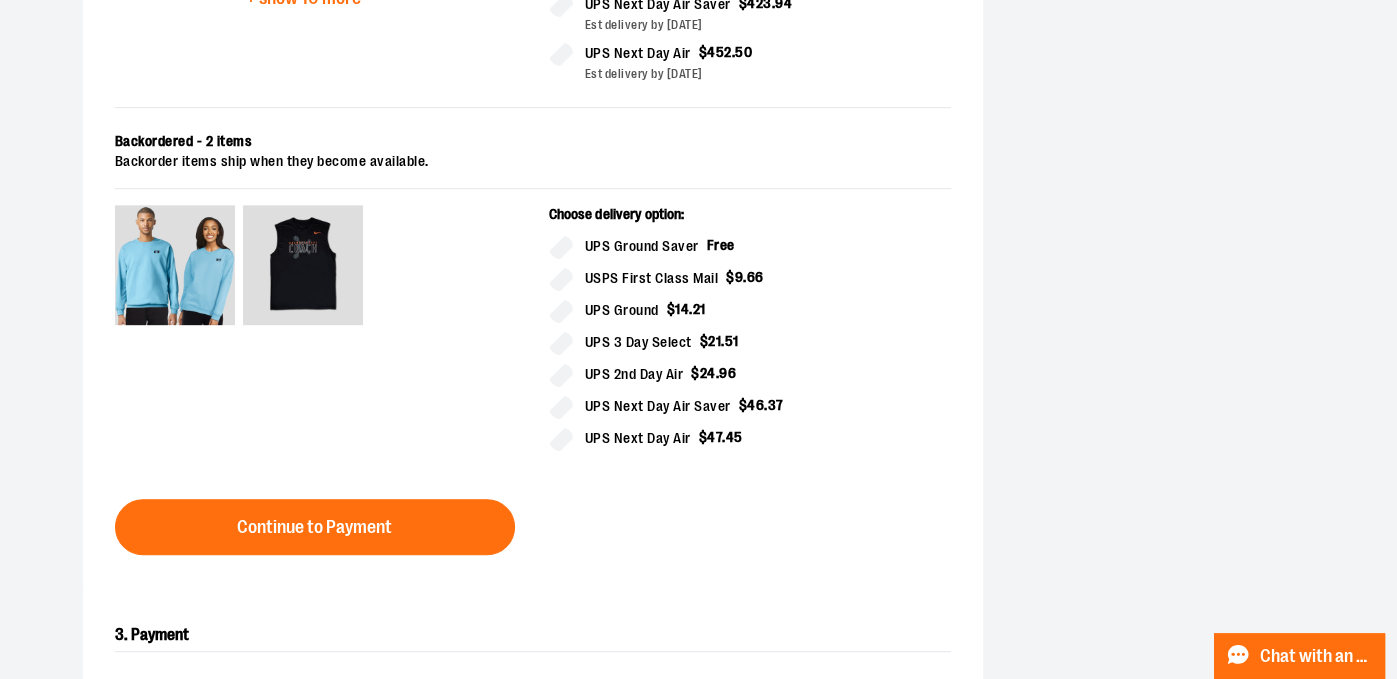 scroll, scrollTop: 887, scrollLeft: 0, axis: vertical 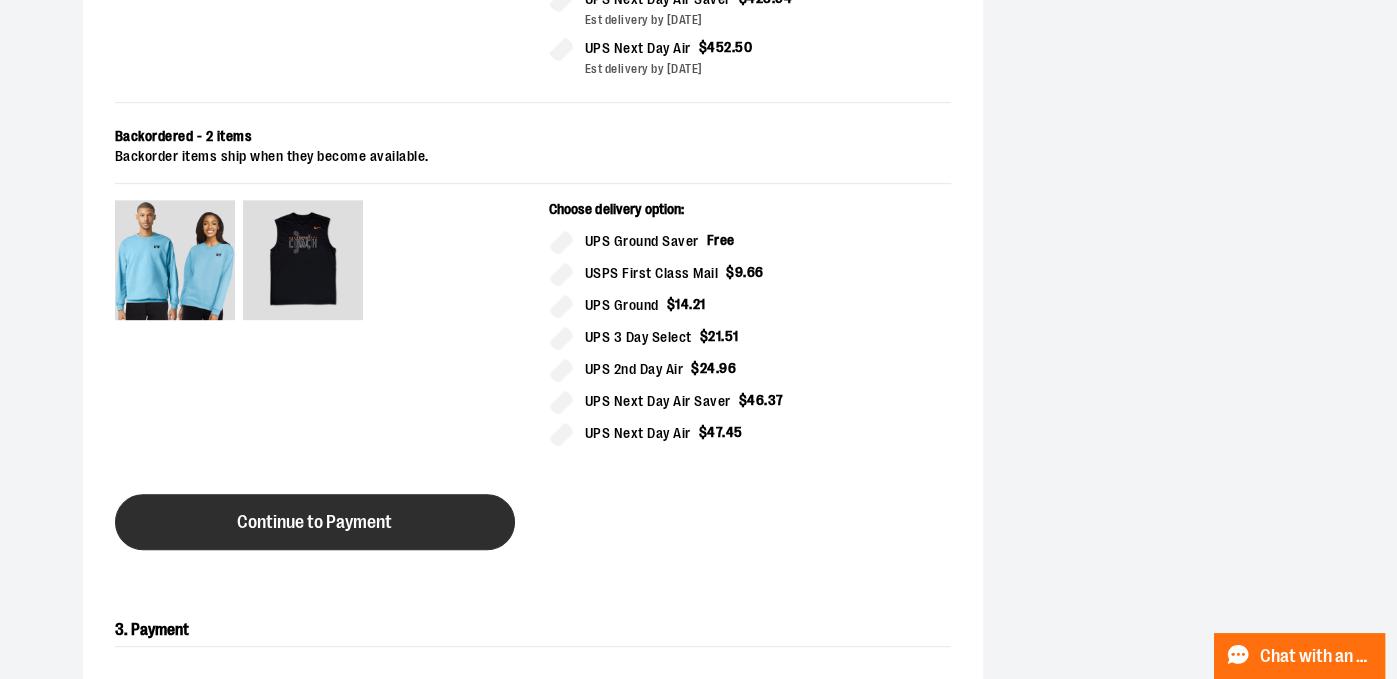 click on "Continue to Payment" at bounding box center (314, 522) 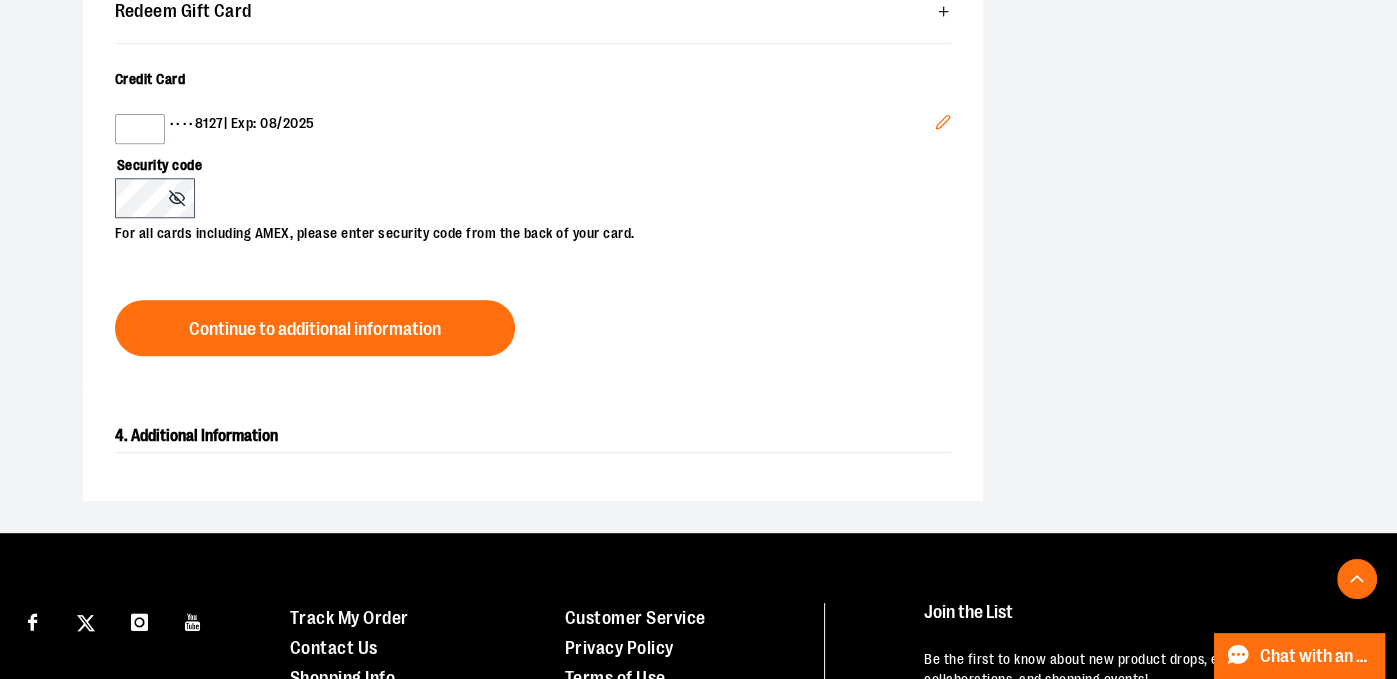 scroll, scrollTop: 421, scrollLeft: 0, axis: vertical 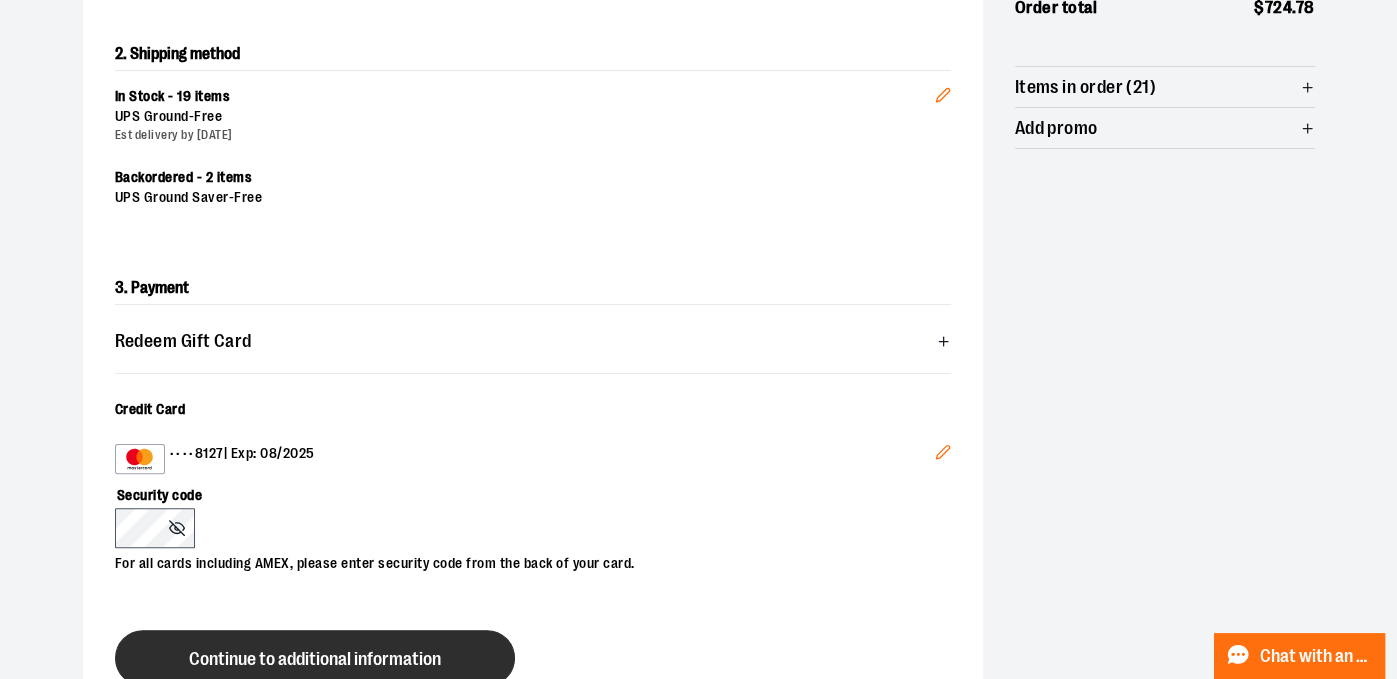 click on "Continue to additional information" at bounding box center (315, 659) 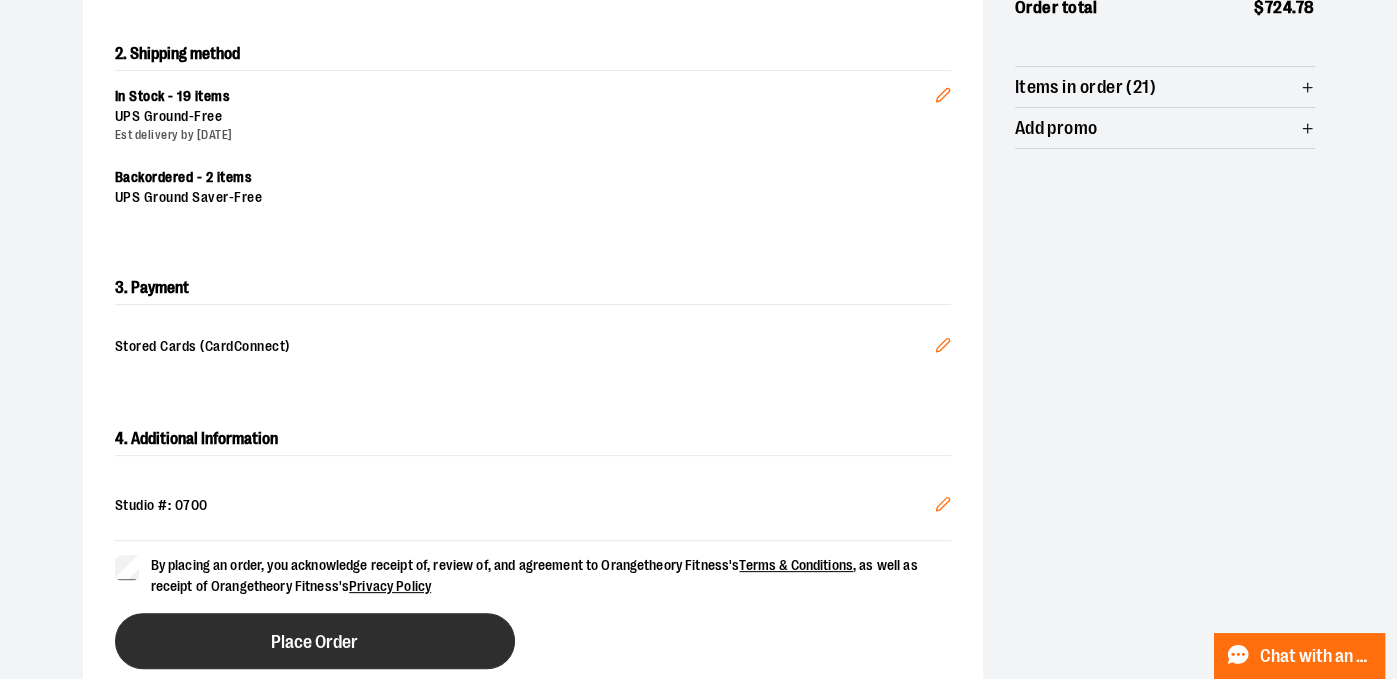 click on "Place Order" at bounding box center [314, 642] 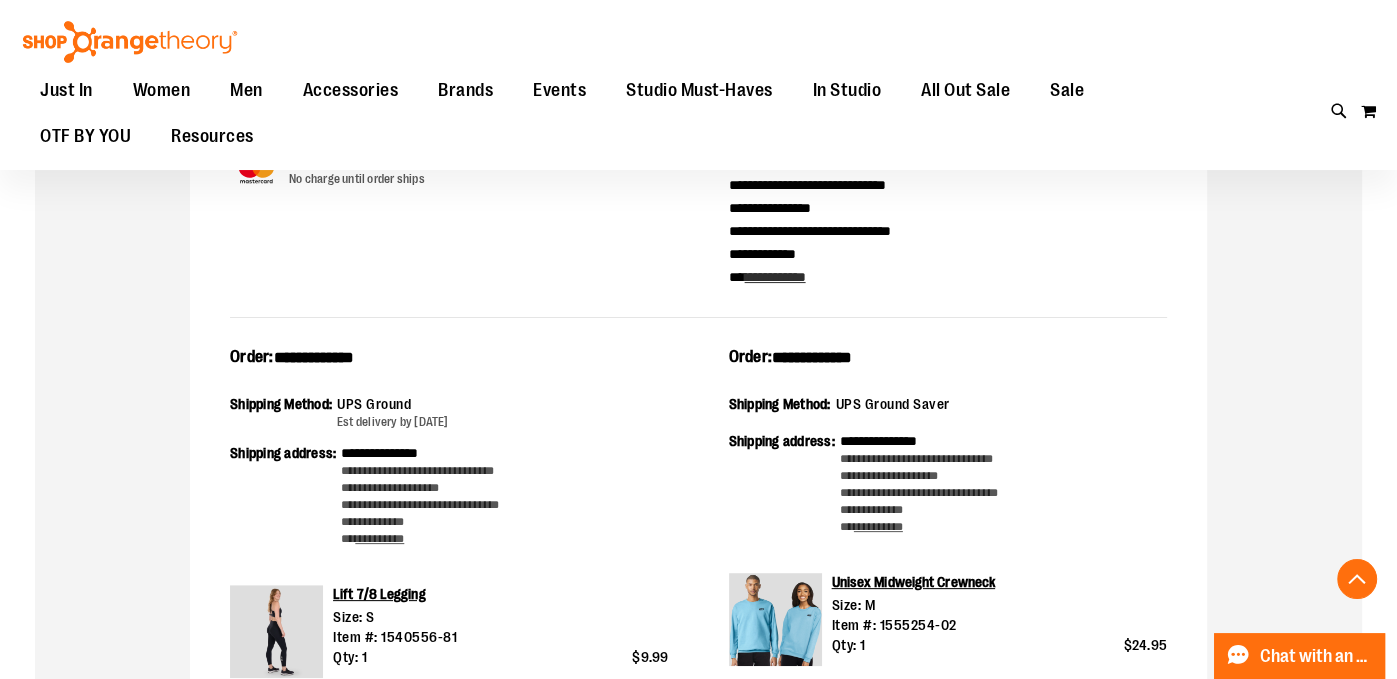 scroll, scrollTop: 308, scrollLeft: 0, axis: vertical 